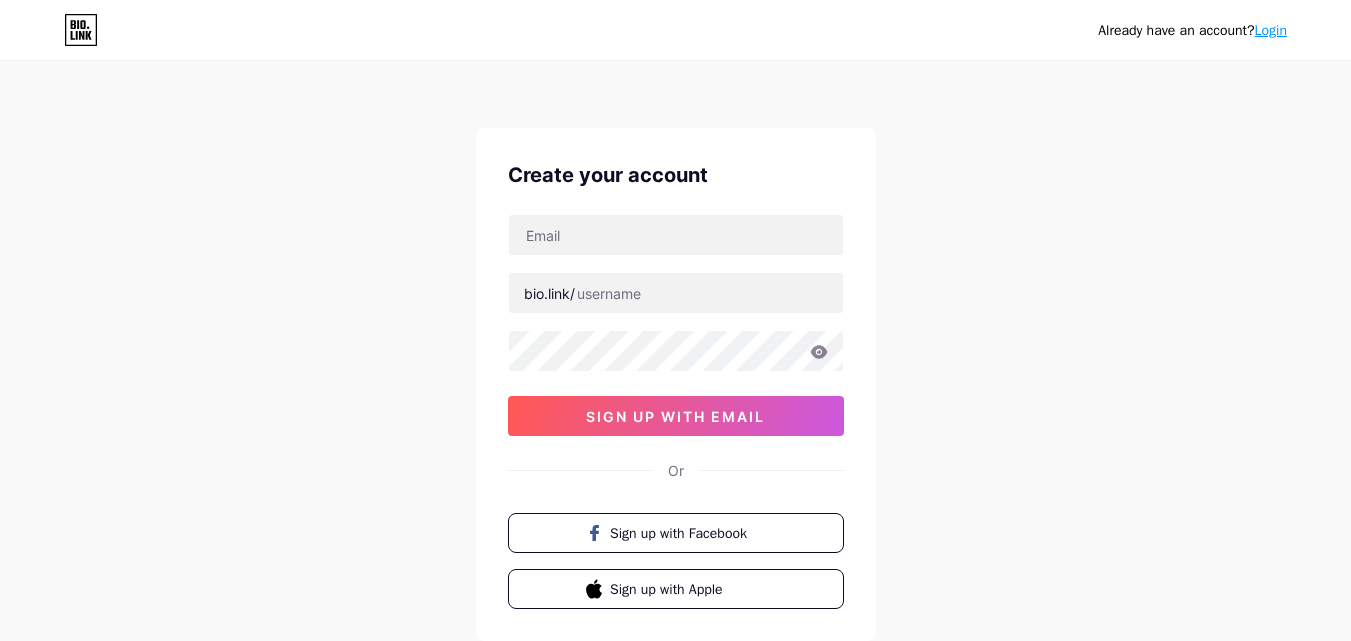 scroll, scrollTop: 100, scrollLeft: 0, axis: vertical 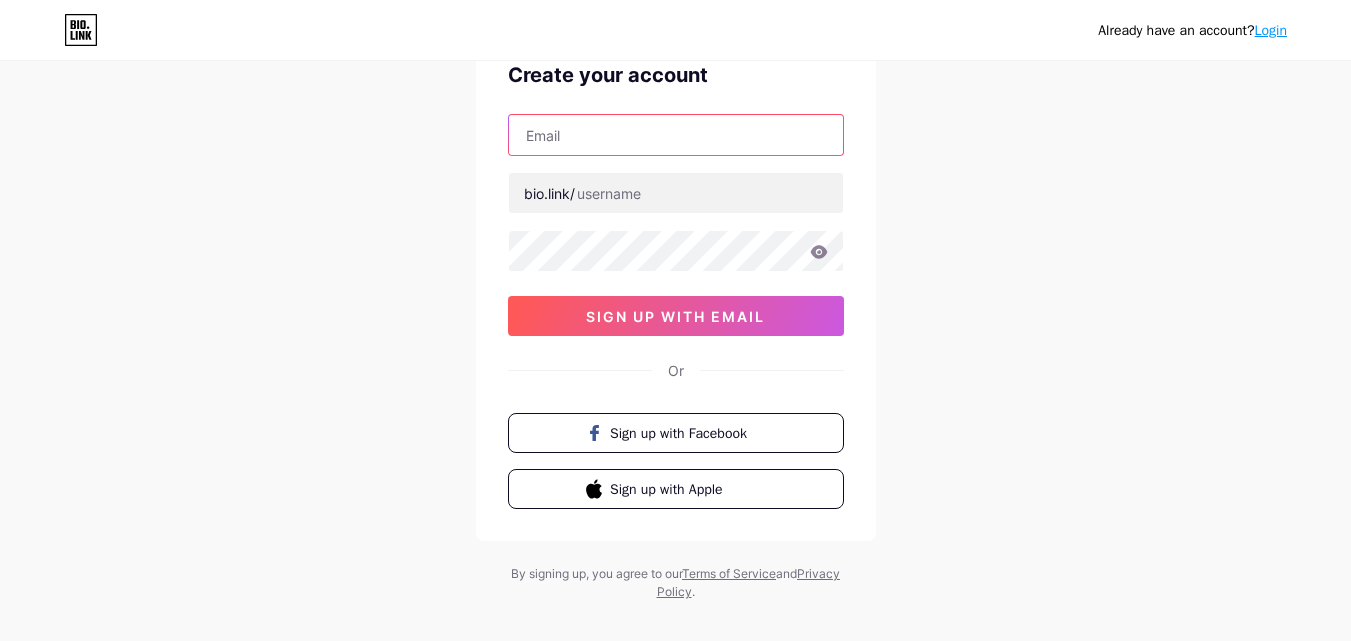 click at bounding box center (676, 135) 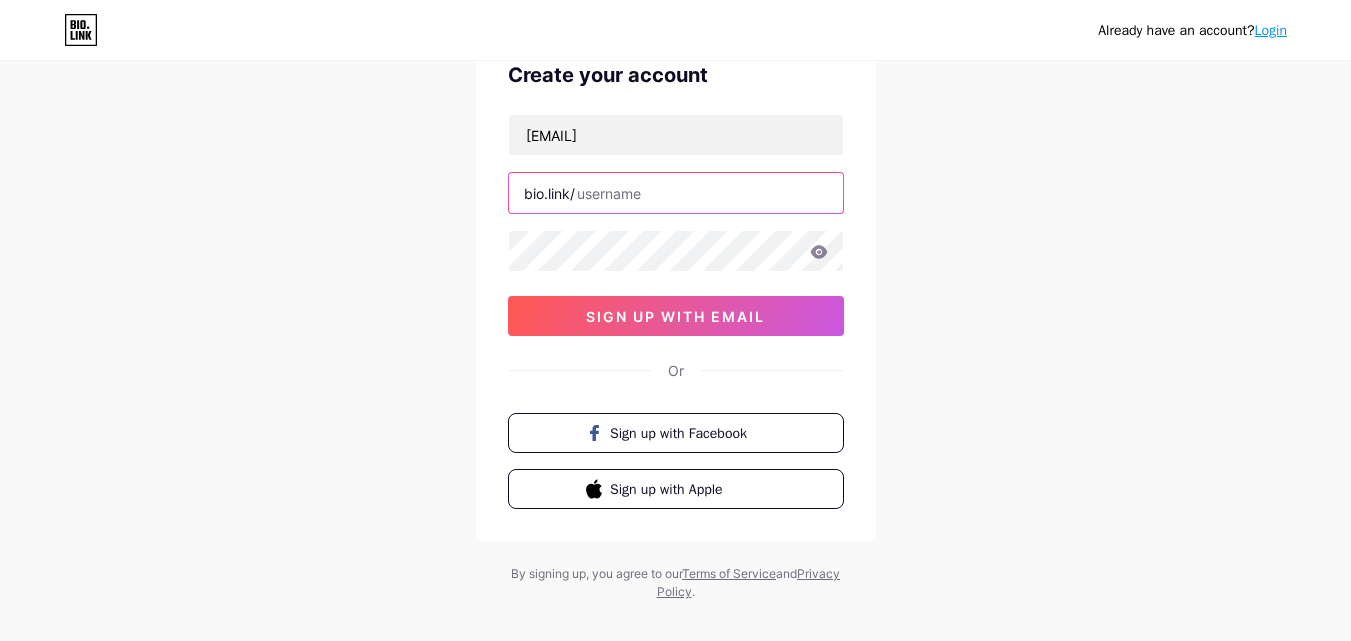 click at bounding box center (676, 193) 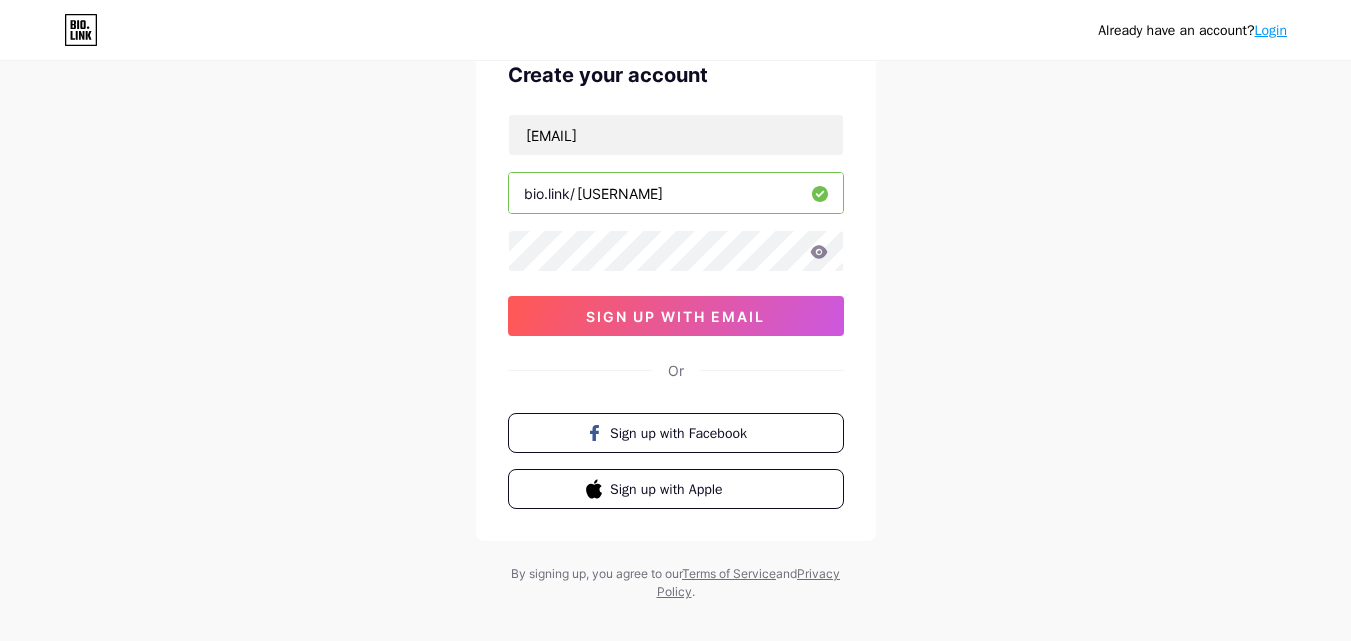 type on "cassidapro" 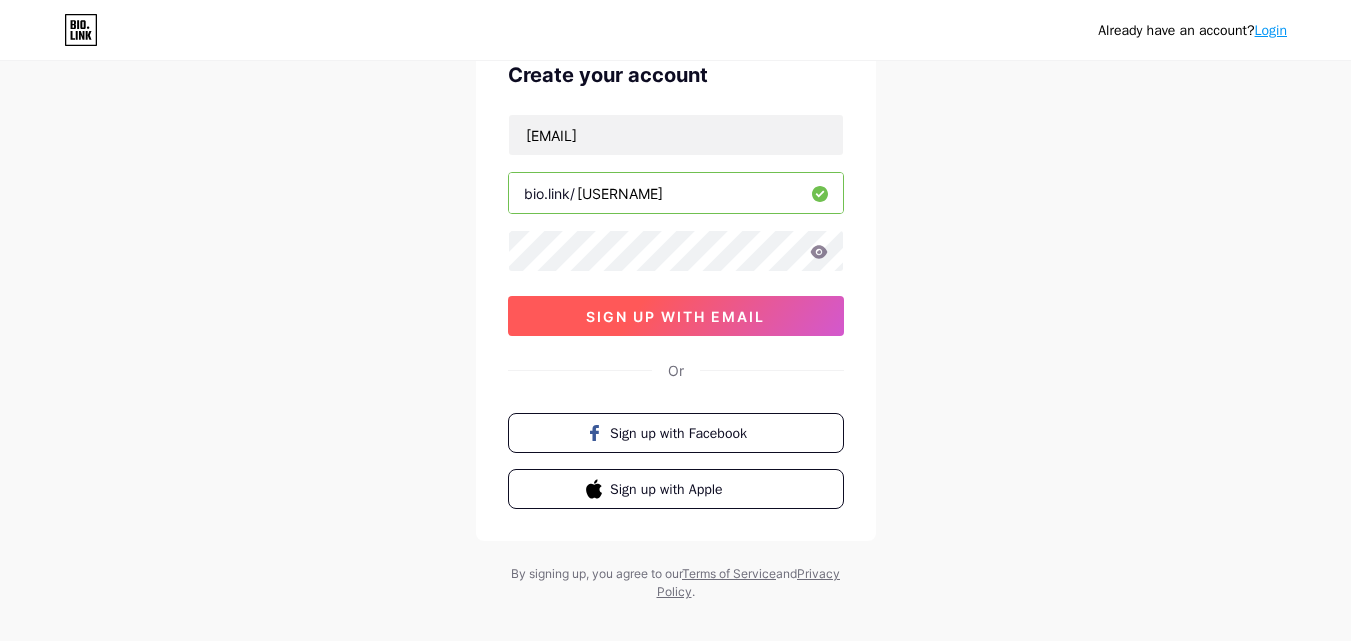 click on "sign up with email" at bounding box center [675, 316] 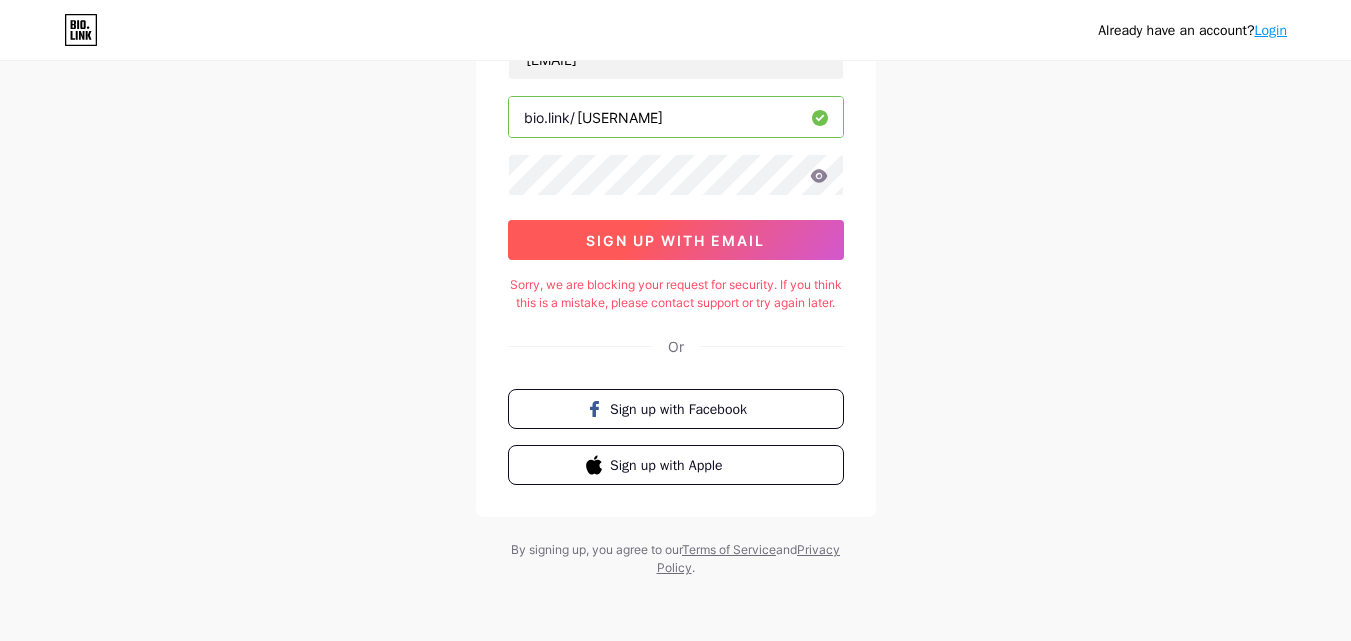 click on "sign up with email" at bounding box center (675, 240) 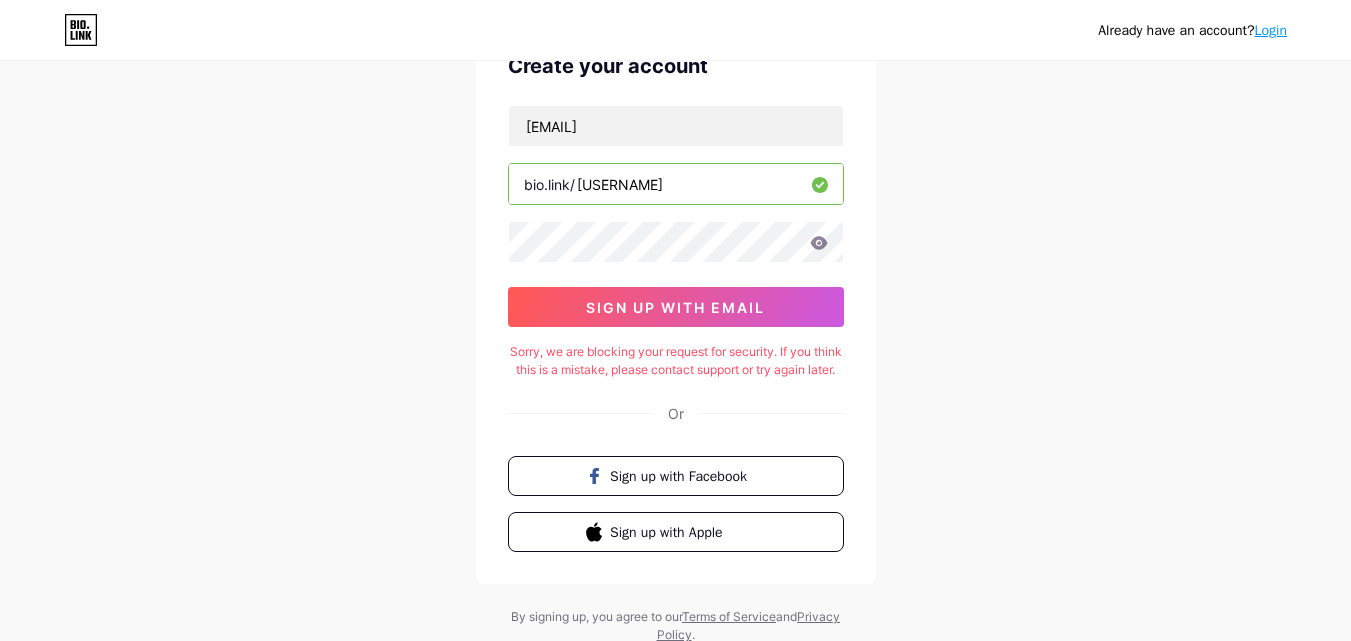 scroll, scrollTop: 0, scrollLeft: 0, axis: both 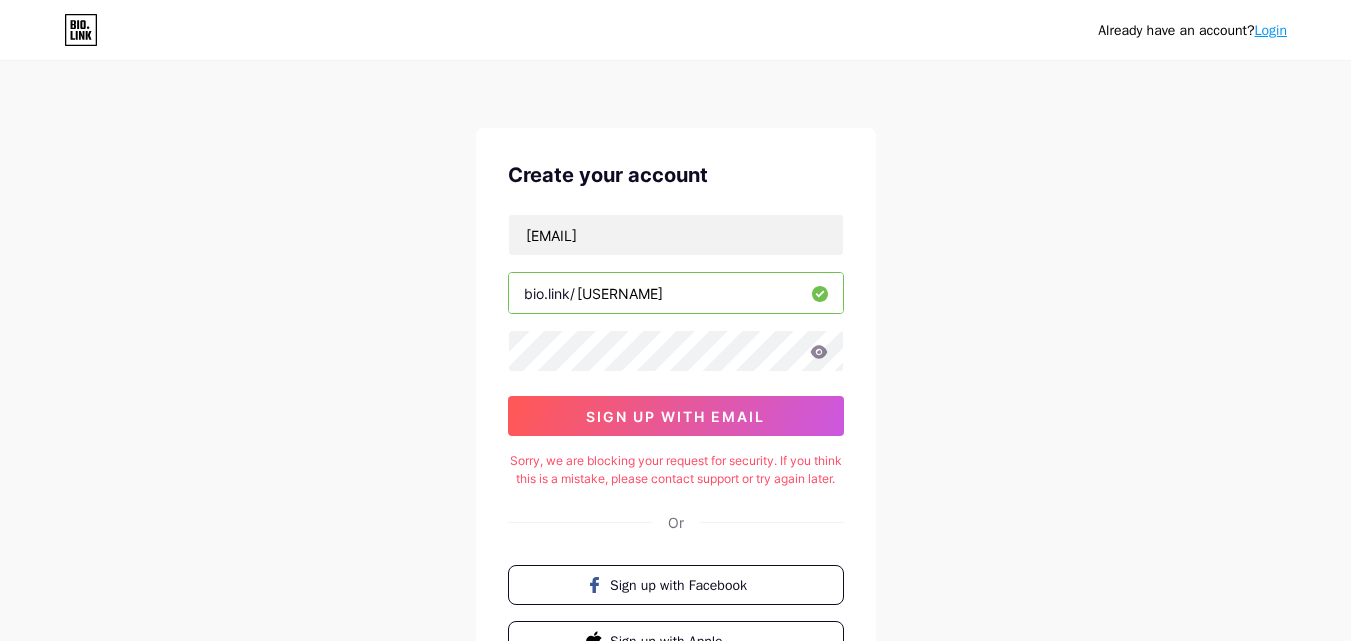 click on "cassidapro" at bounding box center [676, 293] 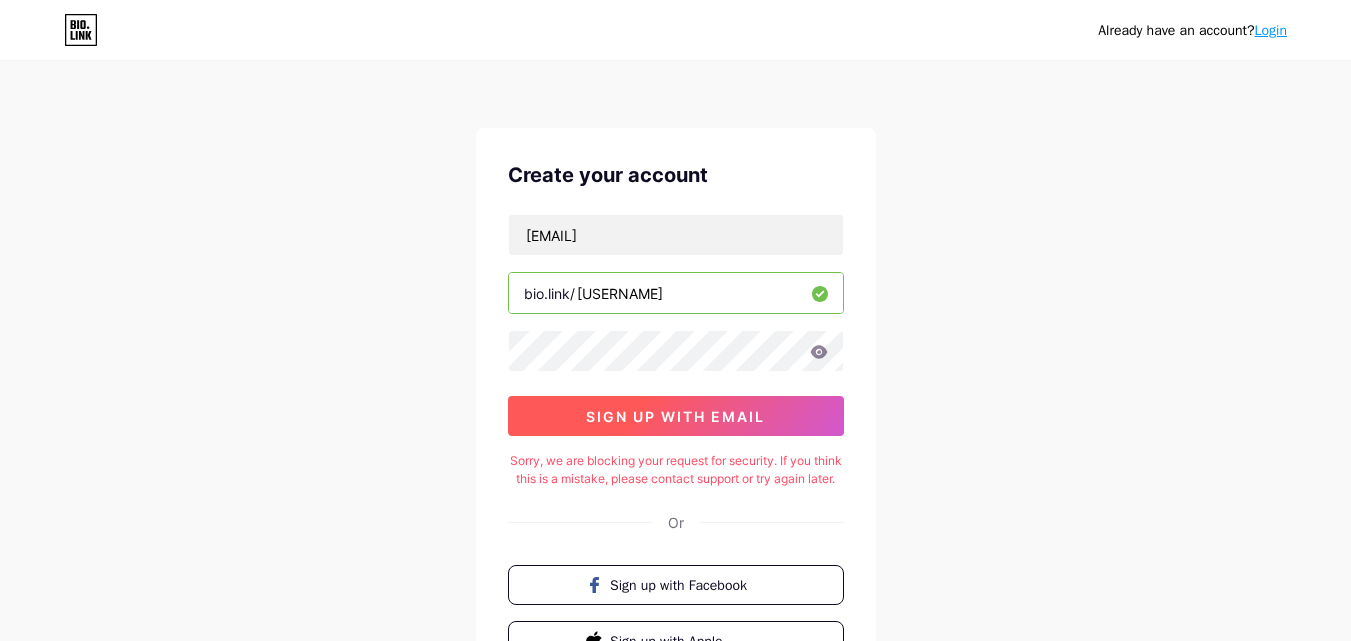click on "sign up with email" at bounding box center [675, 416] 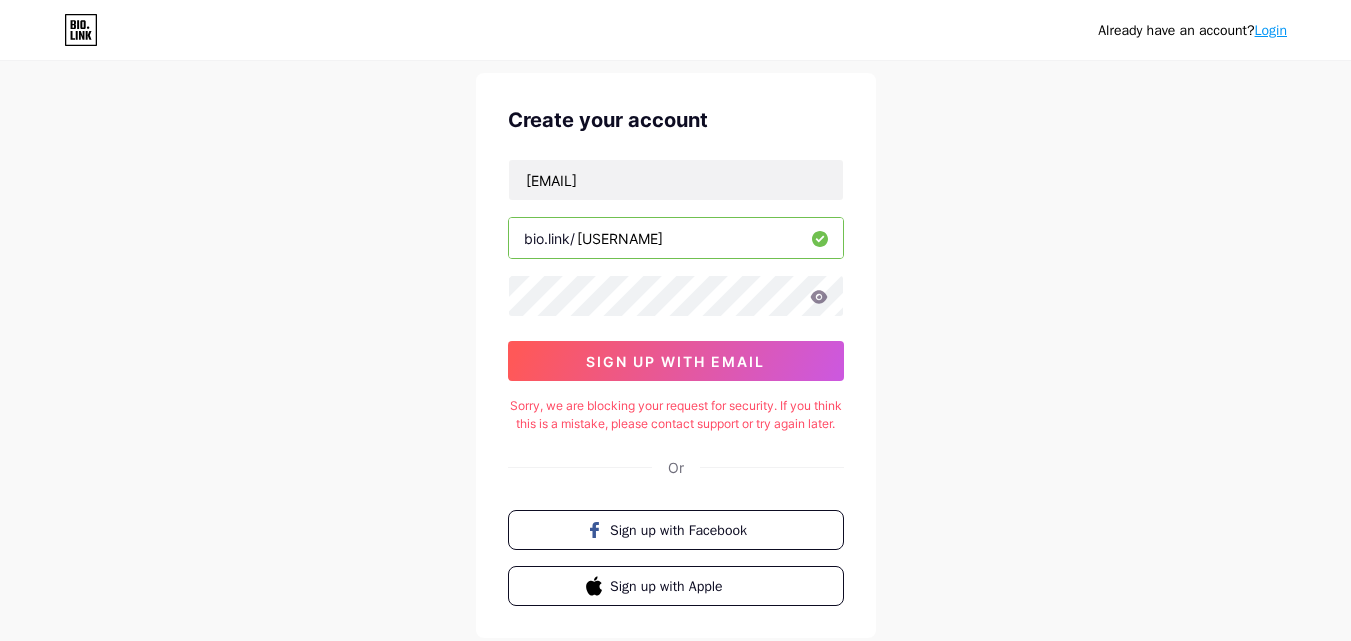scroll, scrollTop: 100, scrollLeft: 0, axis: vertical 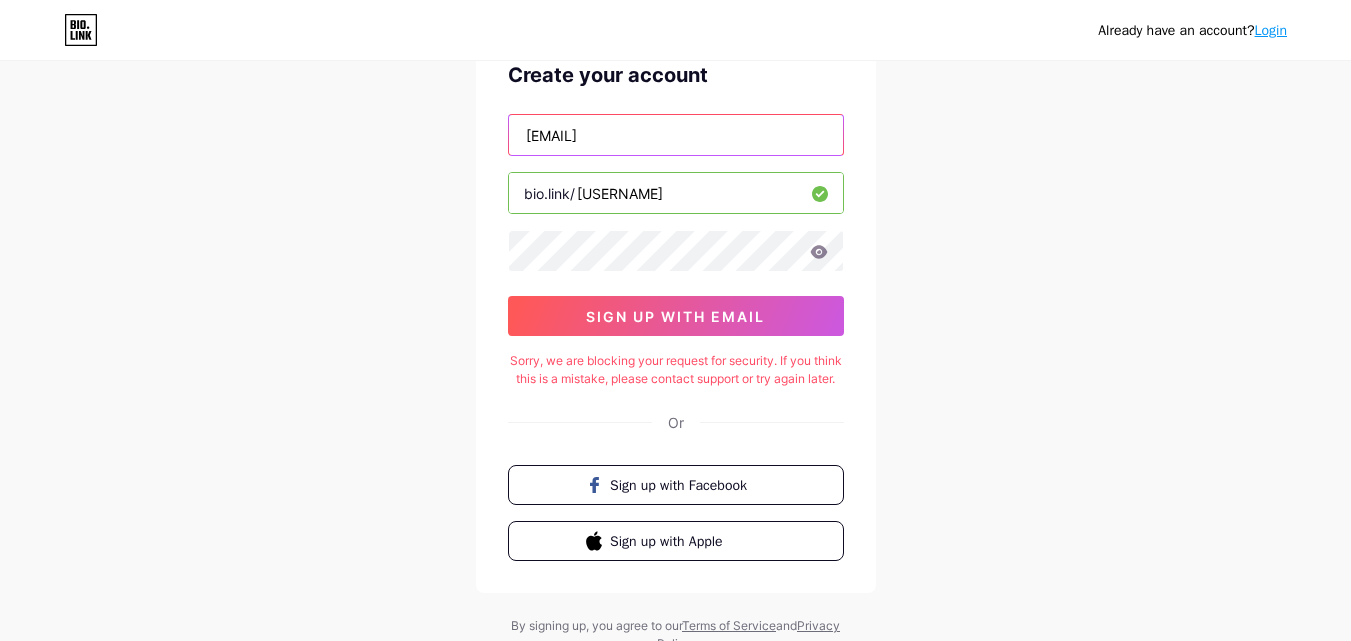 click on "[EMAIL]" at bounding box center (676, 135) 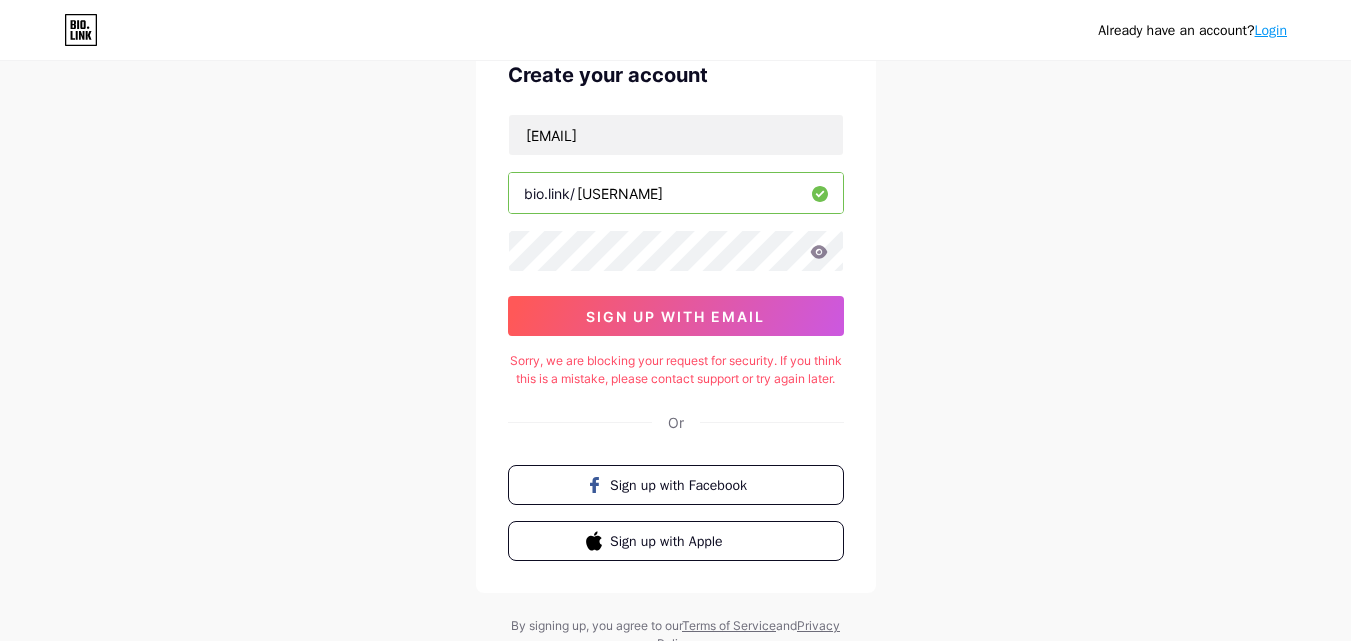 click on "cassidapro" at bounding box center [676, 193] 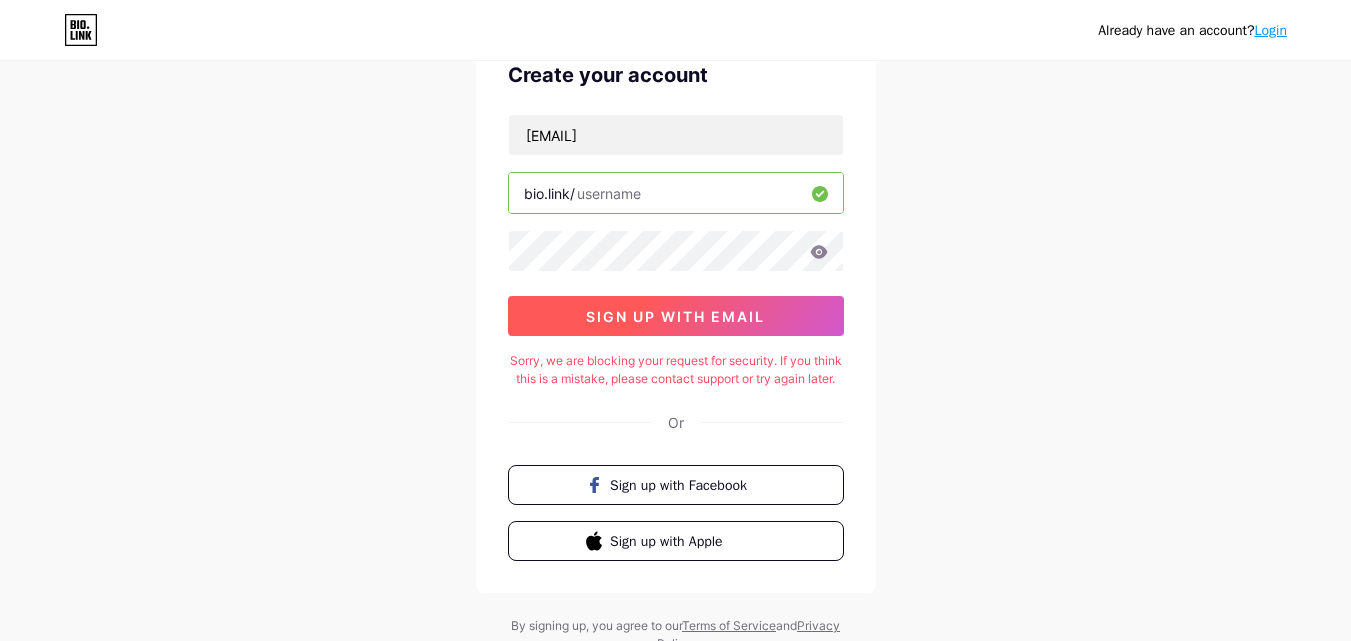 click on "sign up with email" at bounding box center (675, 316) 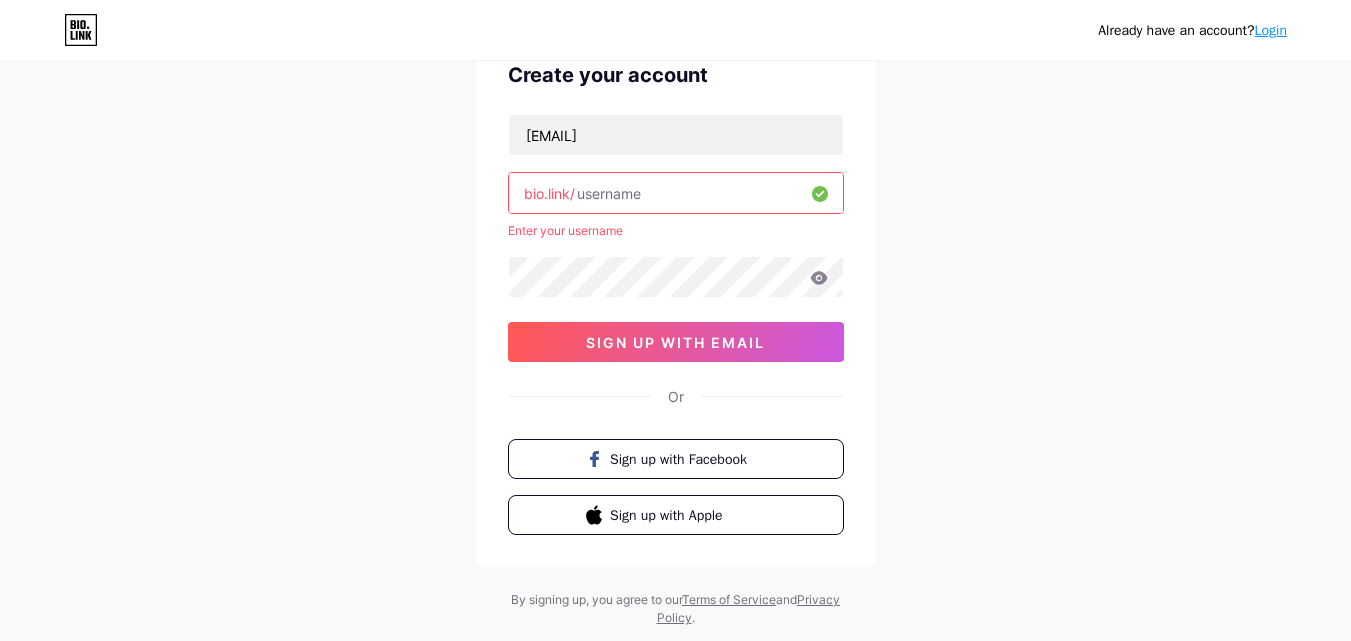 click at bounding box center (676, 193) 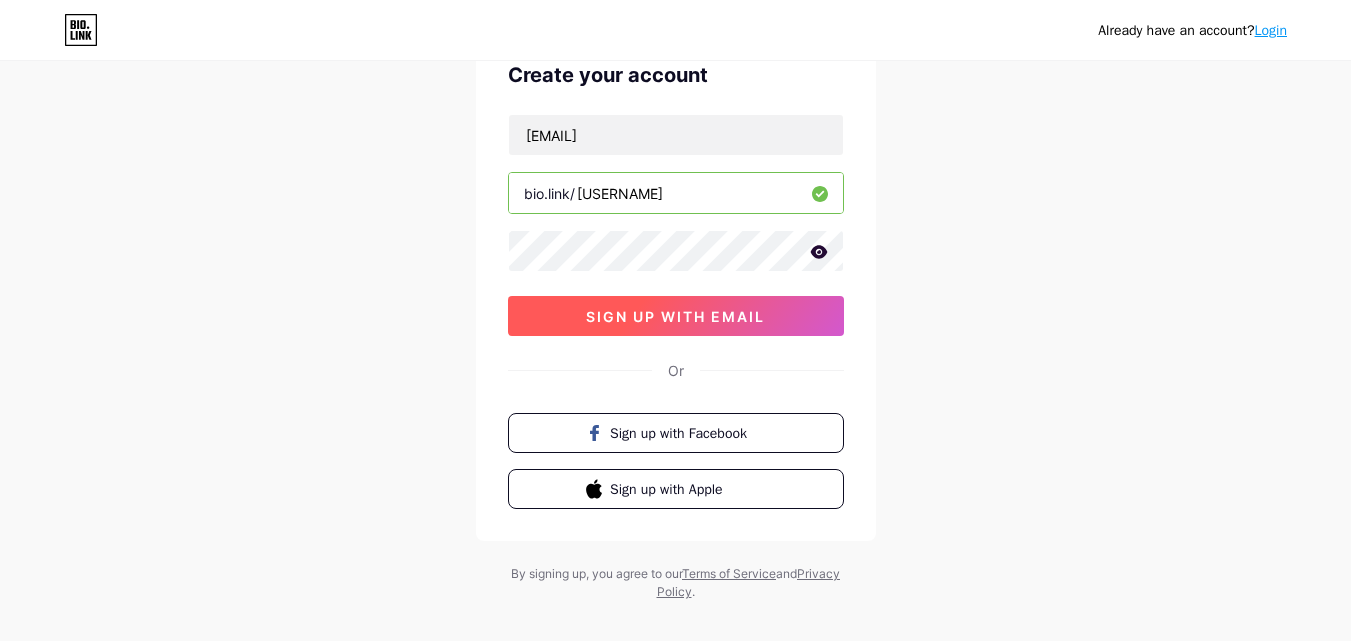 click on "sign up with email" at bounding box center (675, 316) 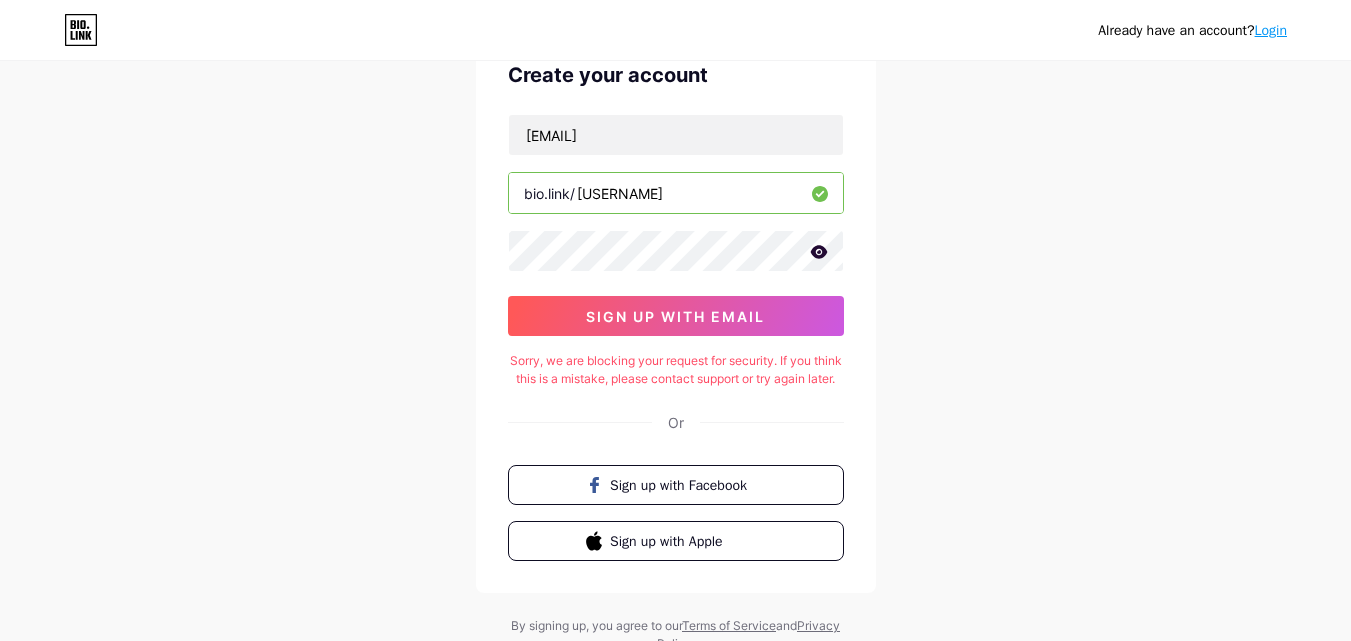 drag, startPoint x: 627, startPoint y: 198, endPoint x: 682, endPoint y: 197, distance: 55.00909 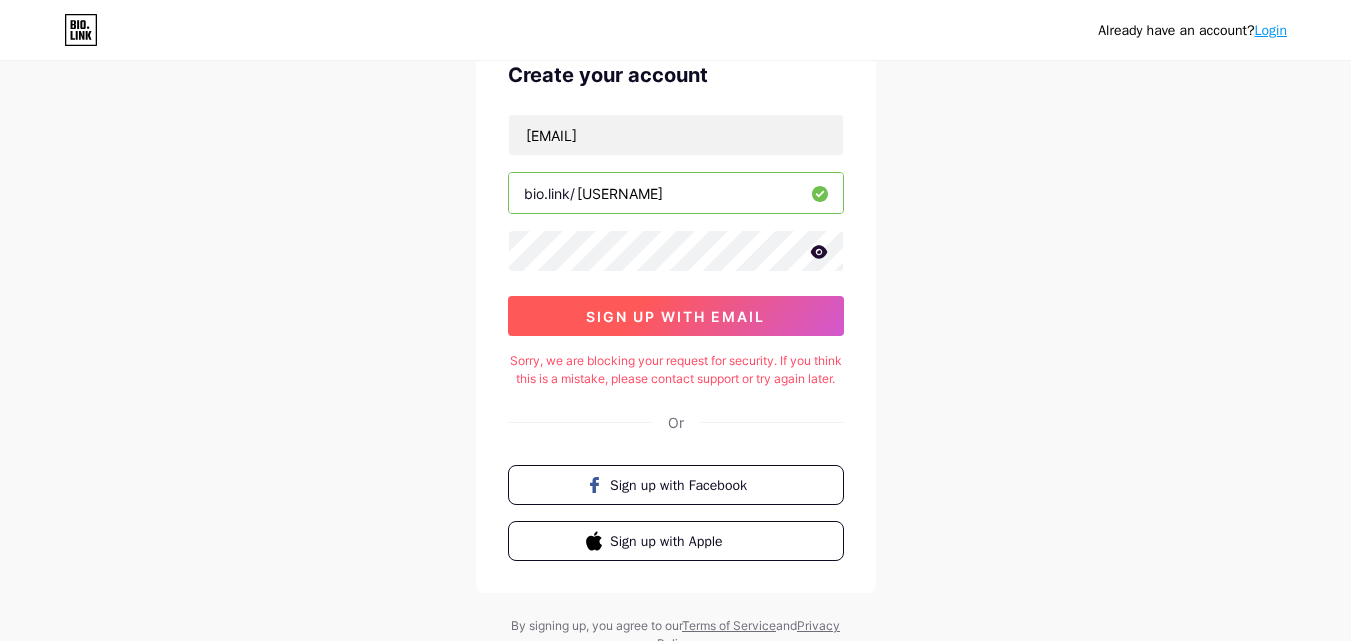 type on "cassida" 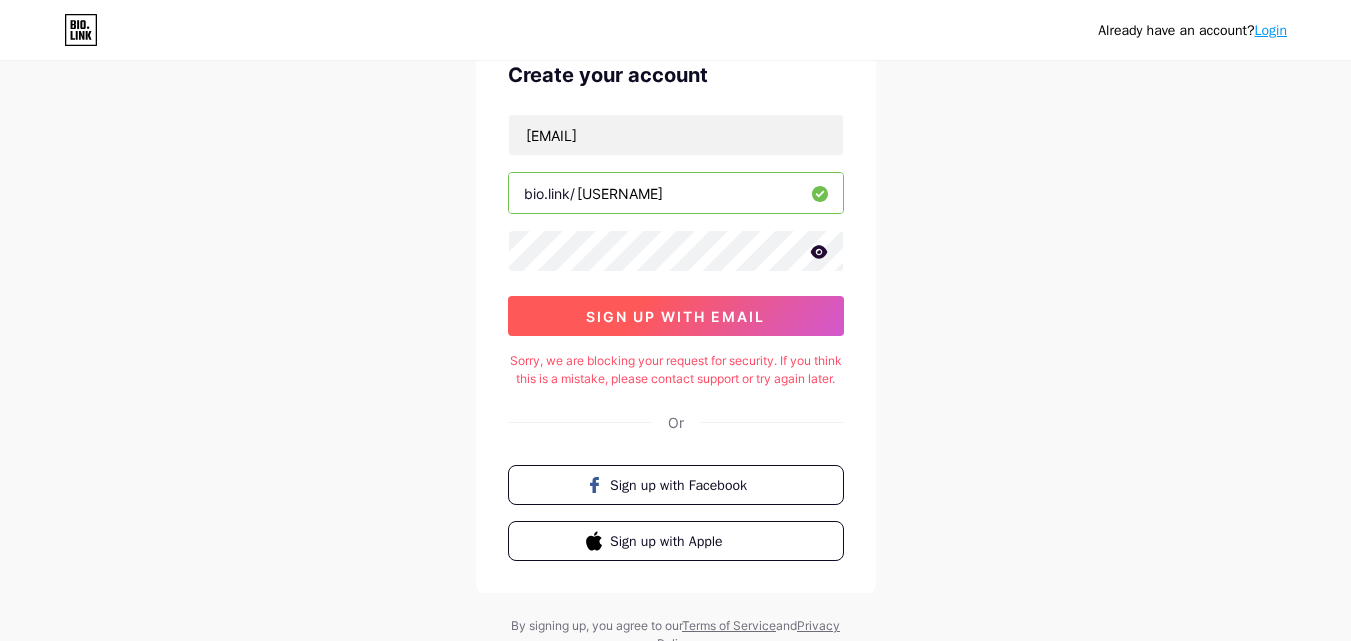 click on "sign up with email" at bounding box center [675, 316] 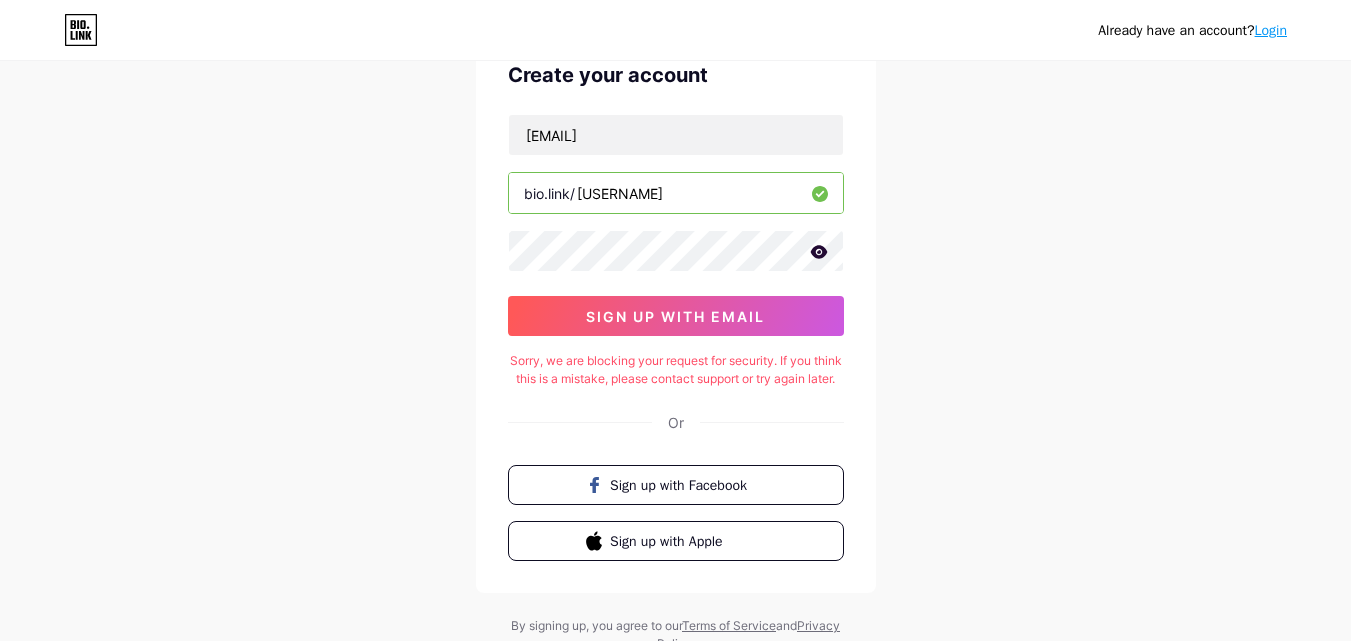 click on "cassida" at bounding box center [676, 193] 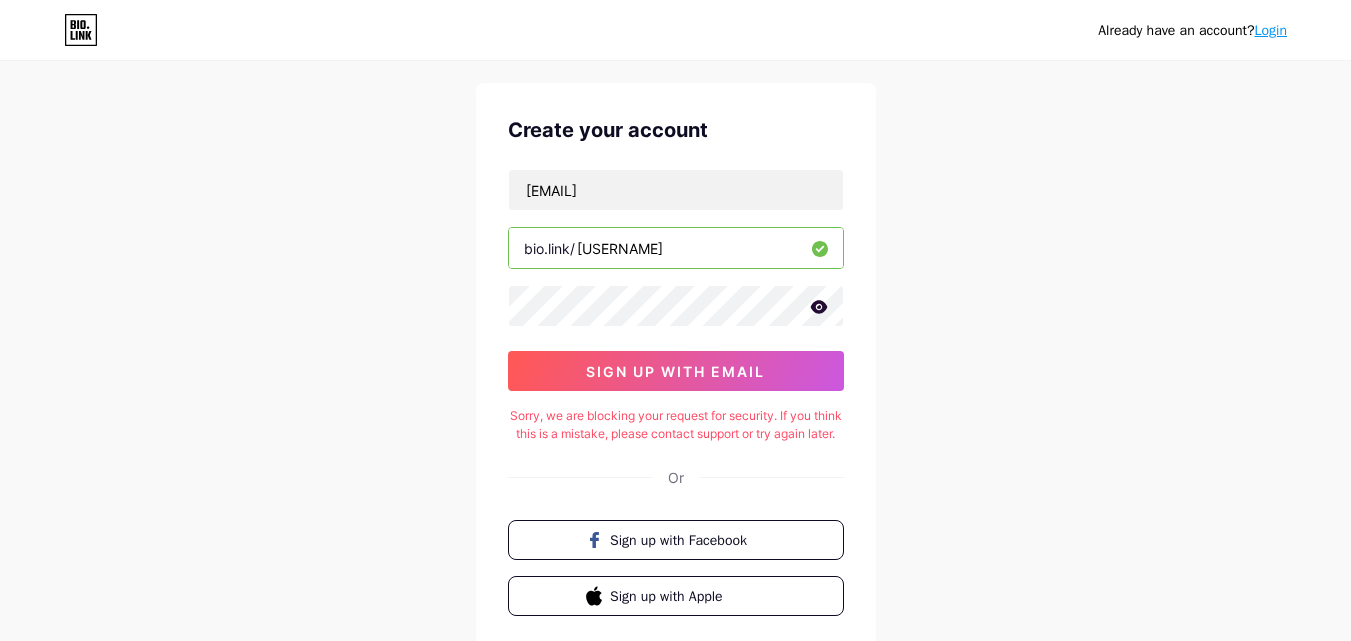 scroll, scrollTop: 0, scrollLeft: 0, axis: both 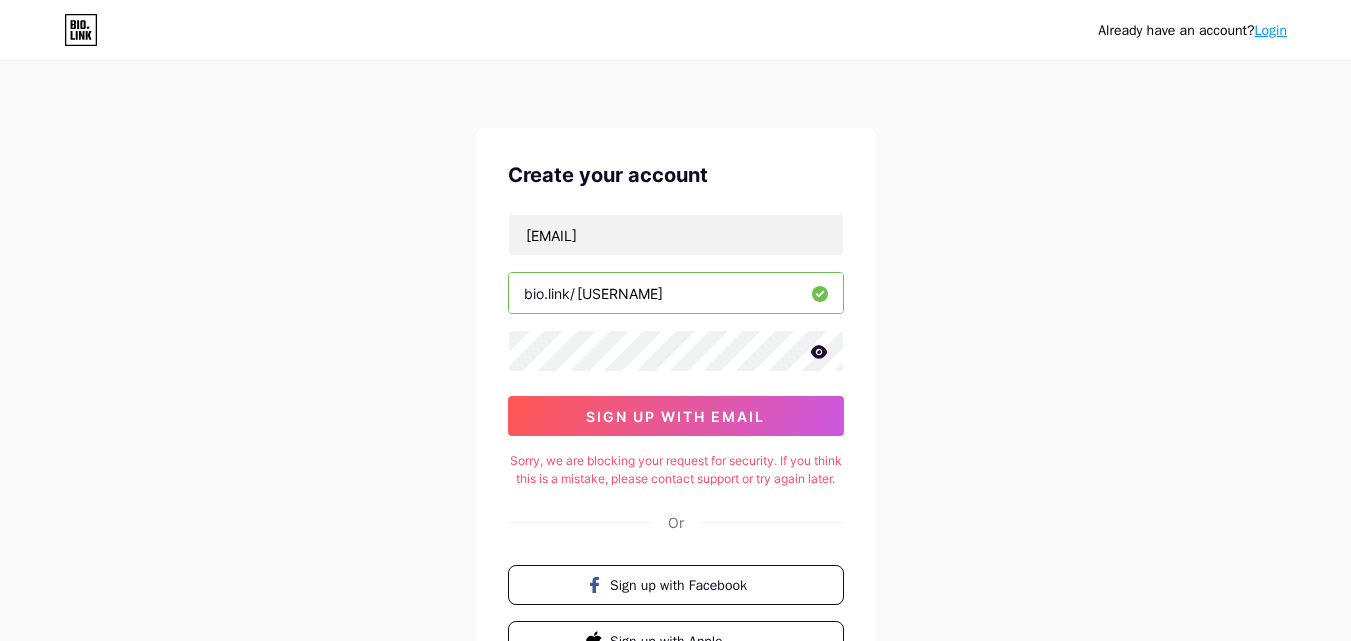click on "Login" at bounding box center [1271, 30] 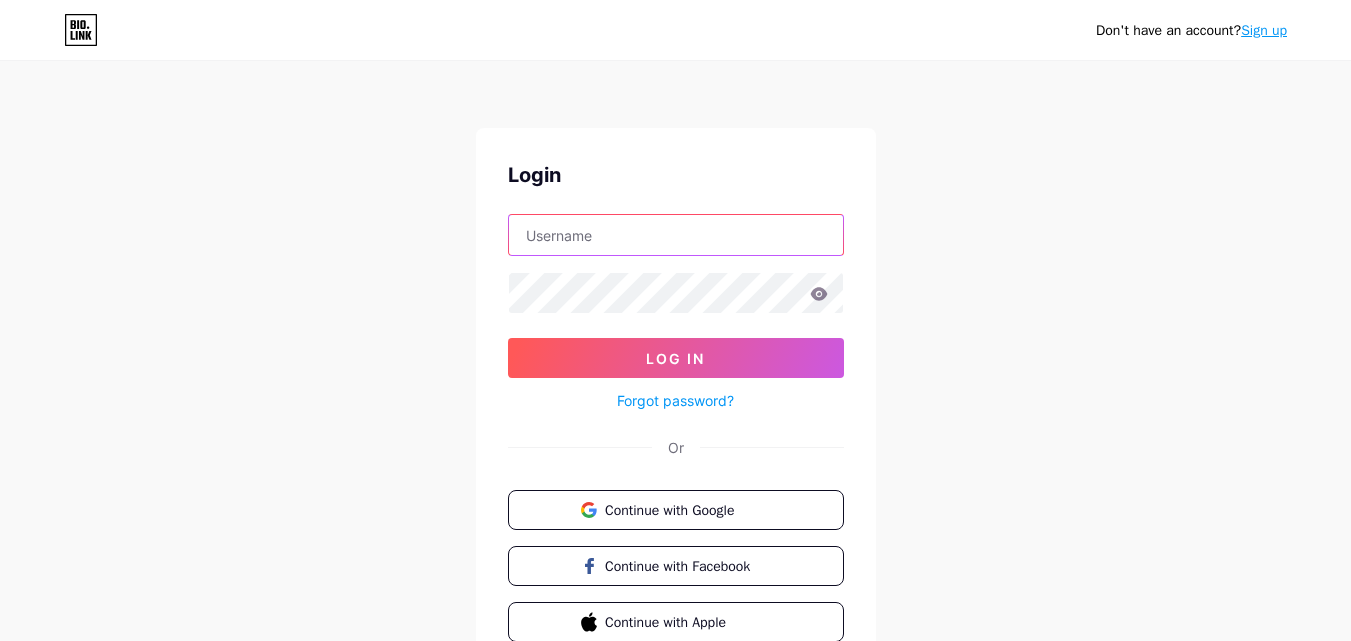 type on "[EMAIL]" 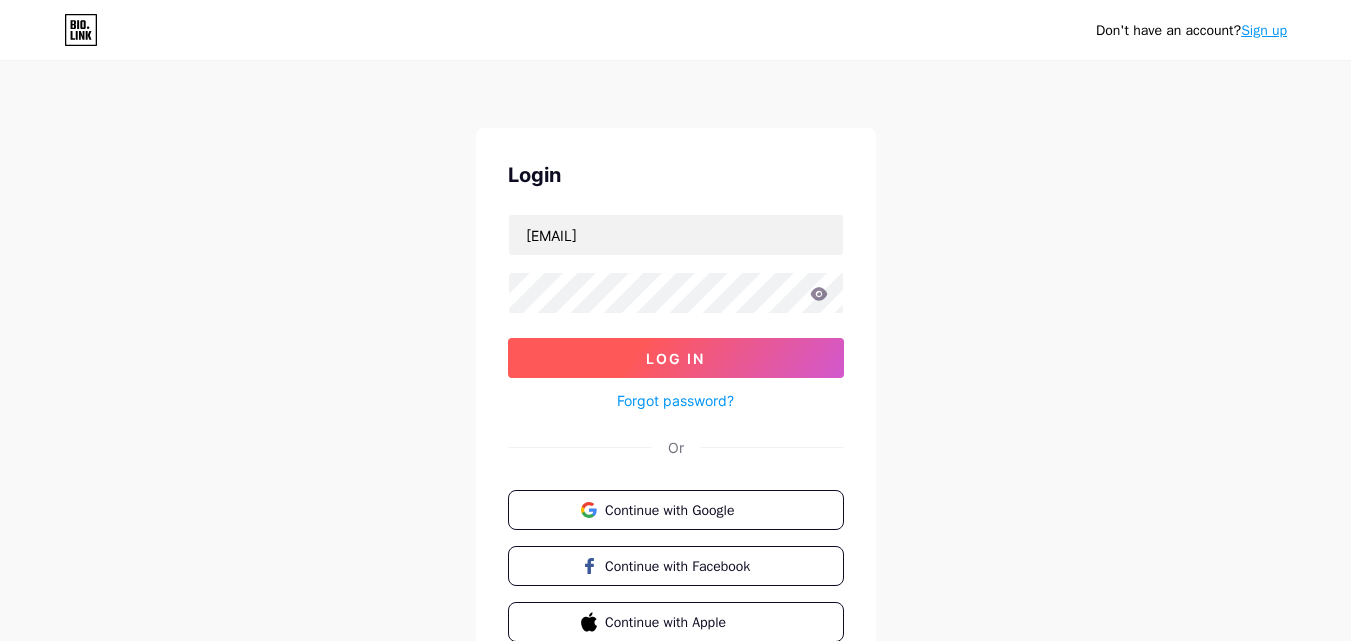 click on "Log In" at bounding box center (676, 358) 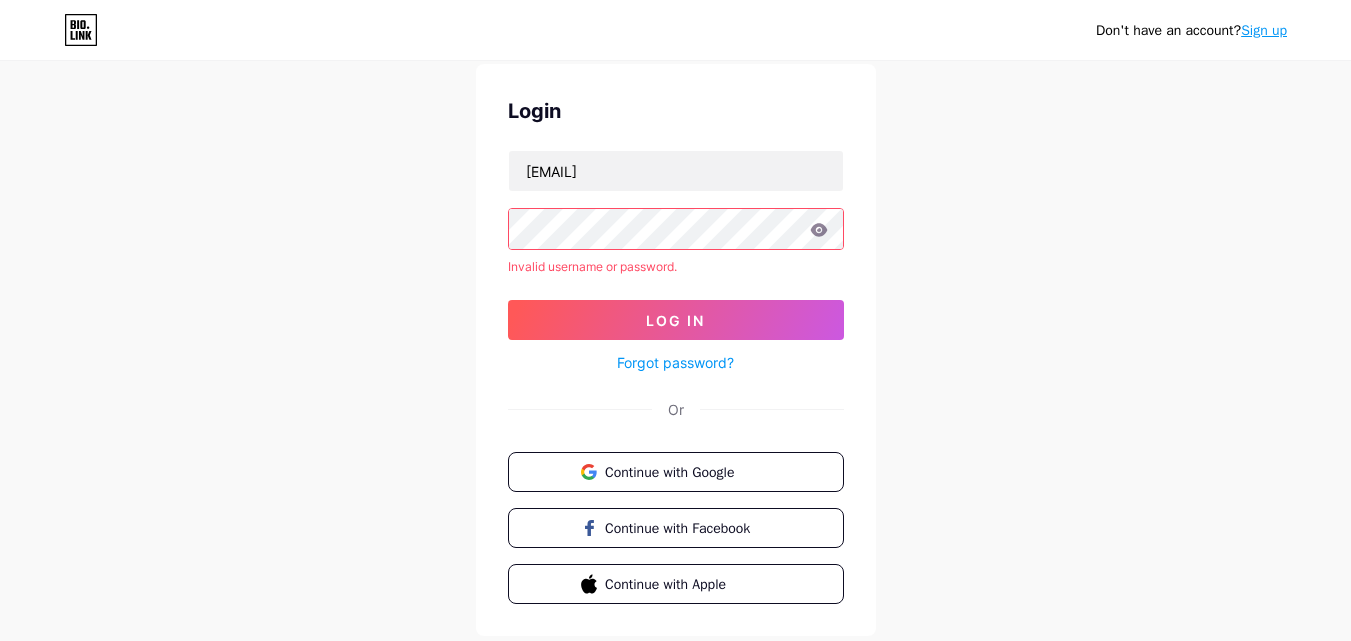 scroll, scrollTop: 100, scrollLeft: 0, axis: vertical 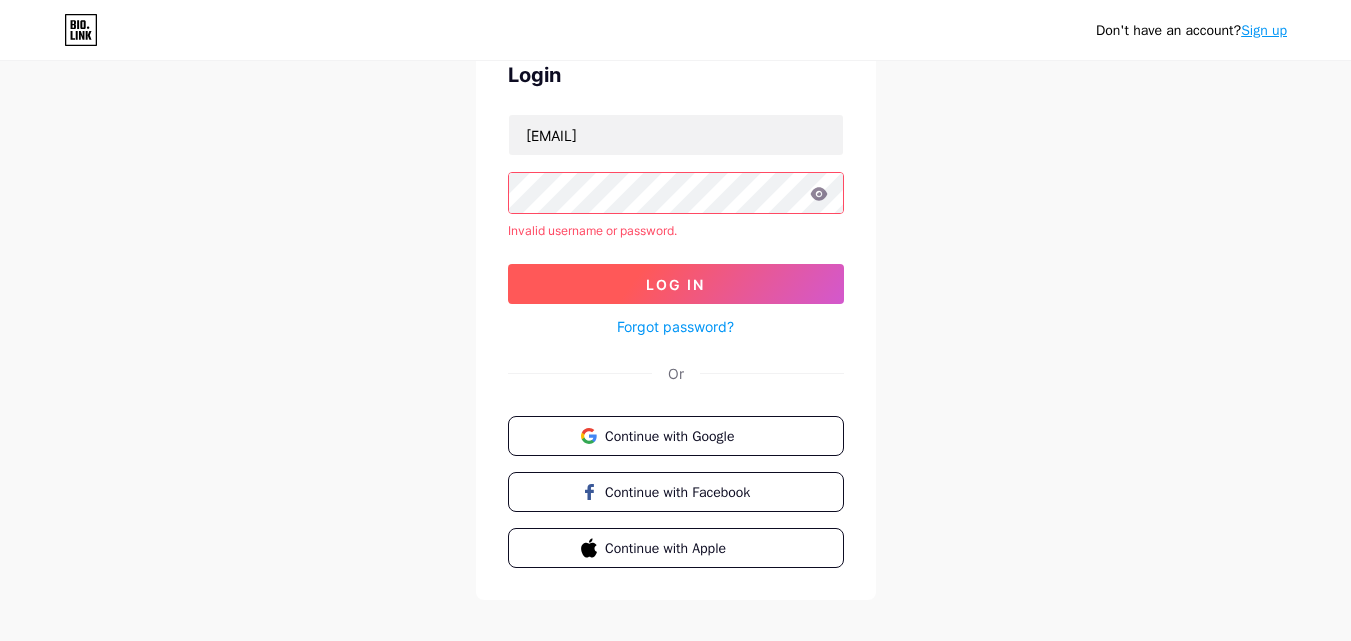click on "Log In" at bounding box center [676, 284] 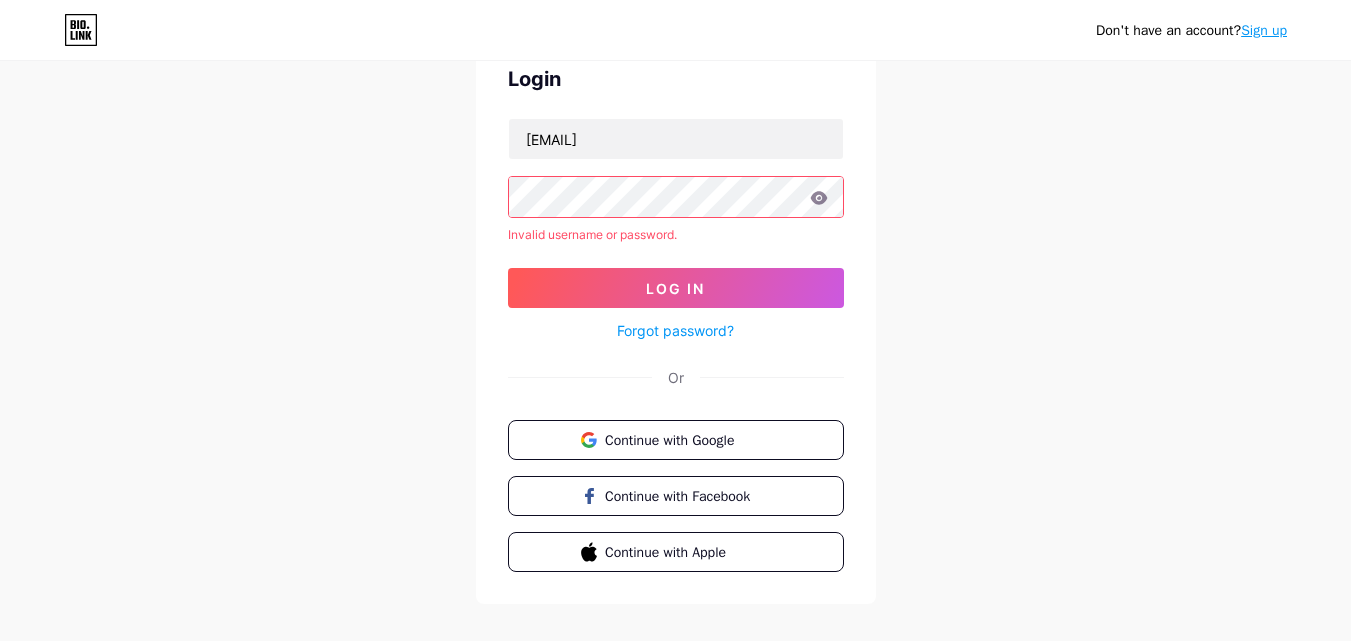 scroll, scrollTop: 100, scrollLeft: 0, axis: vertical 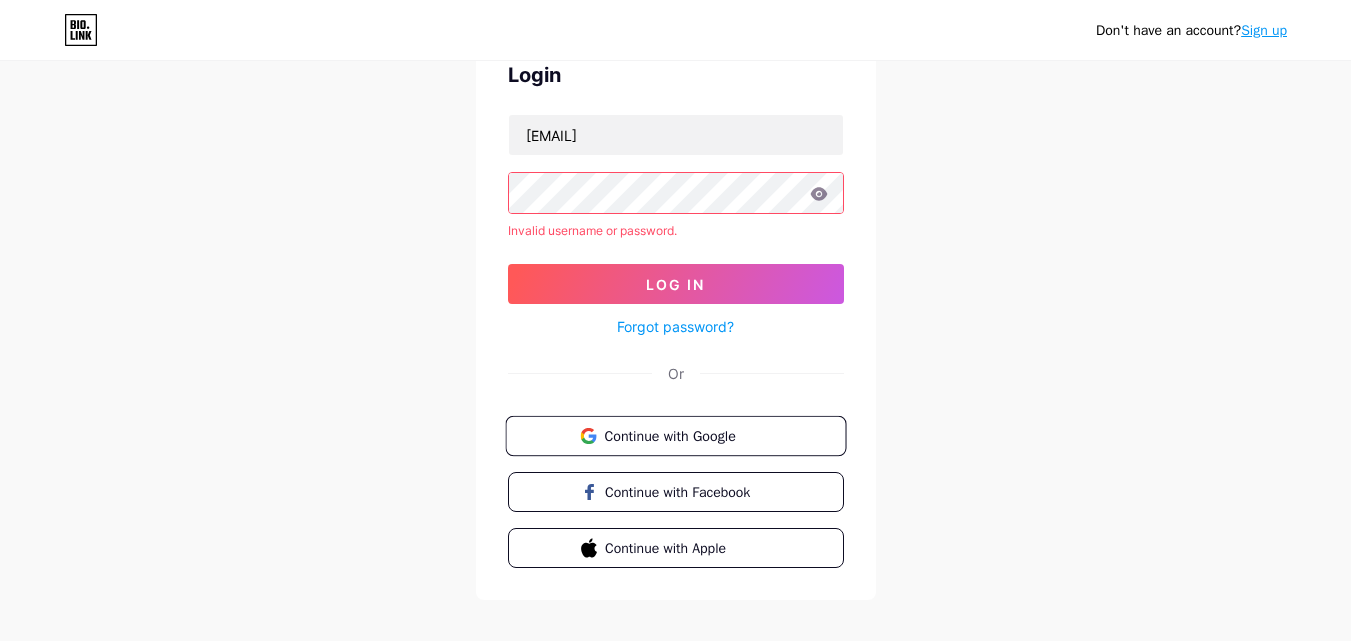 click on "Continue with Google" at bounding box center [687, 435] 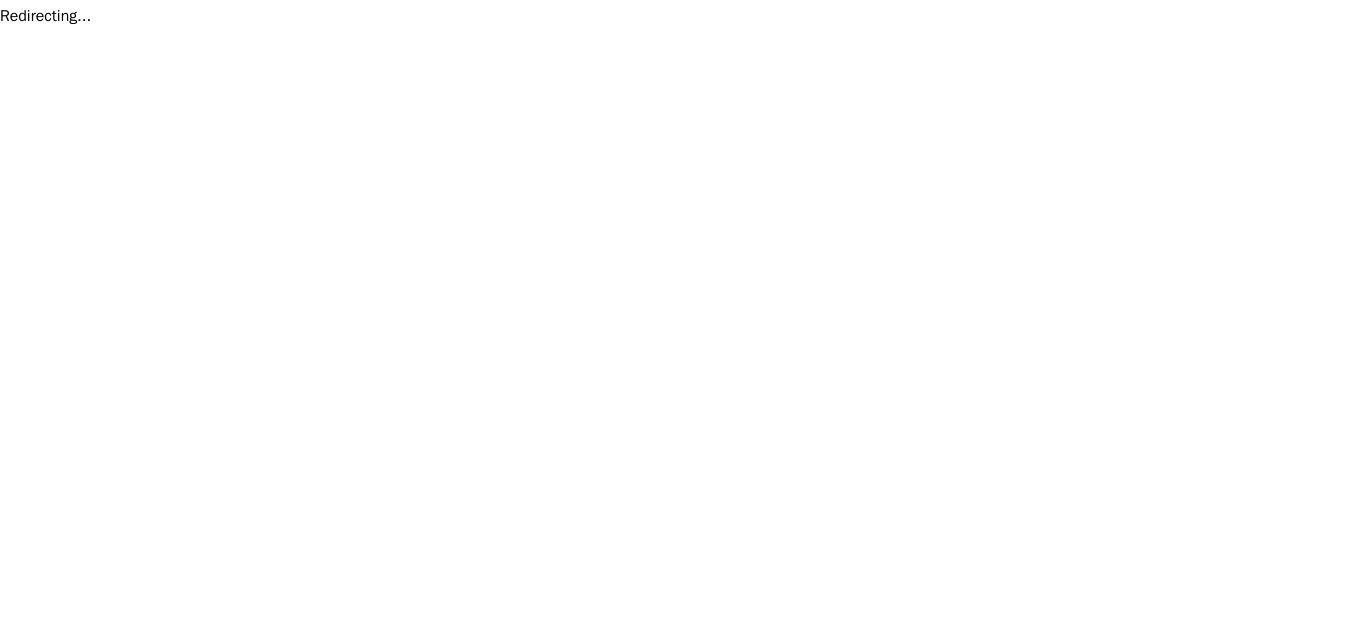 scroll, scrollTop: 0, scrollLeft: 0, axis: both 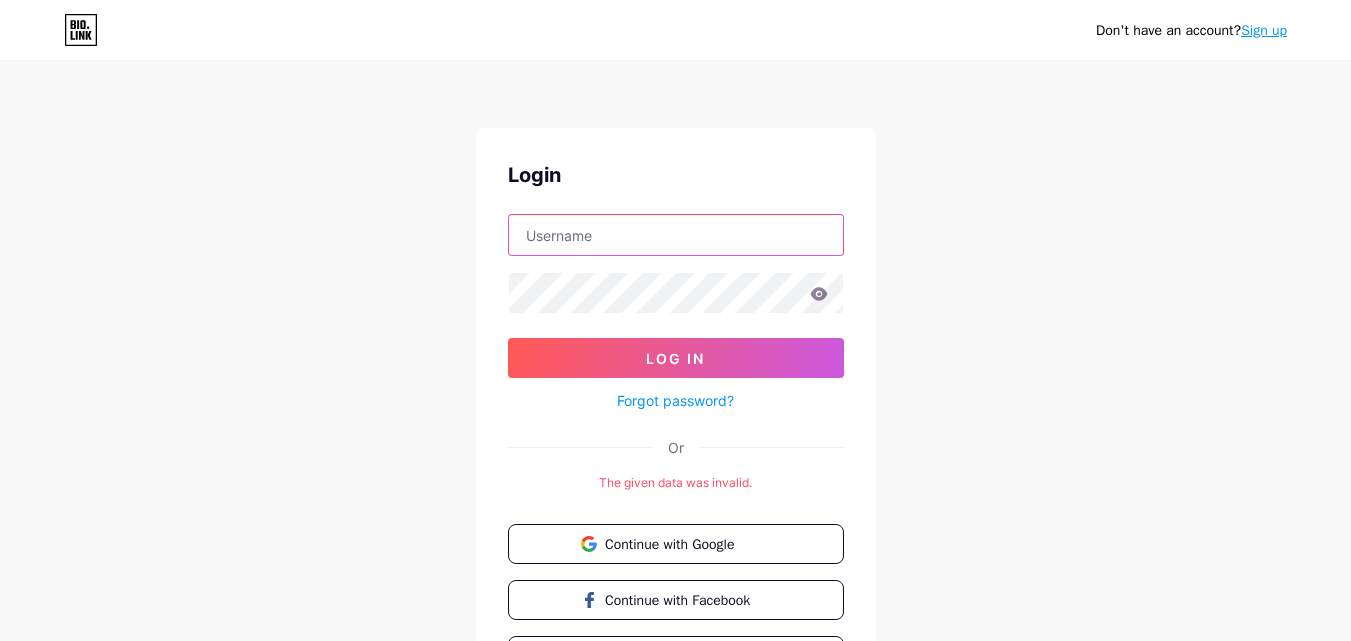 type on "[EMAIL]" 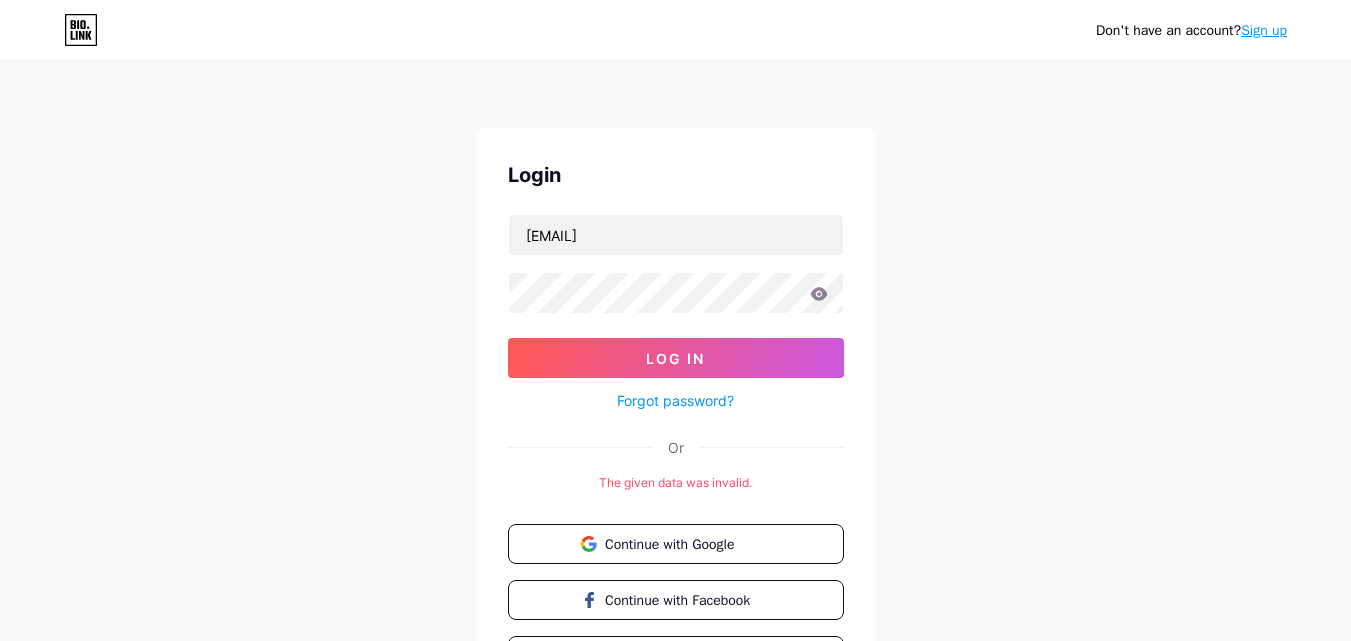 click 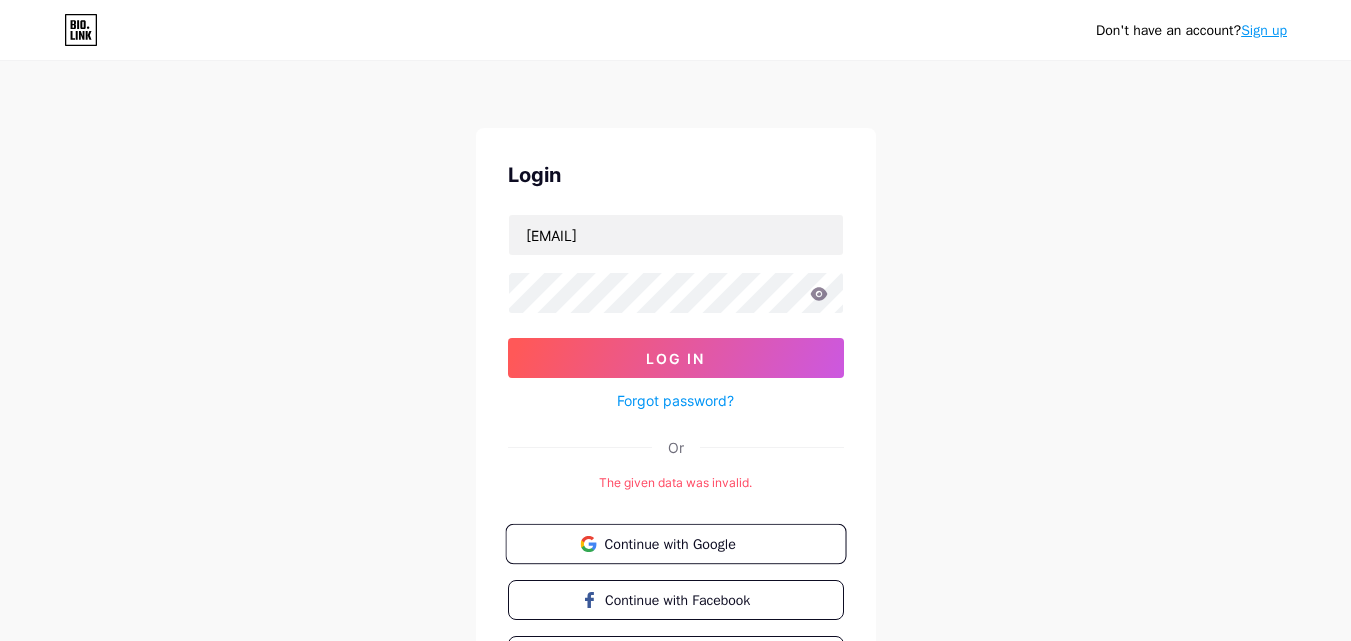 click on "Continue with Google" at bounding box center [675, 544] 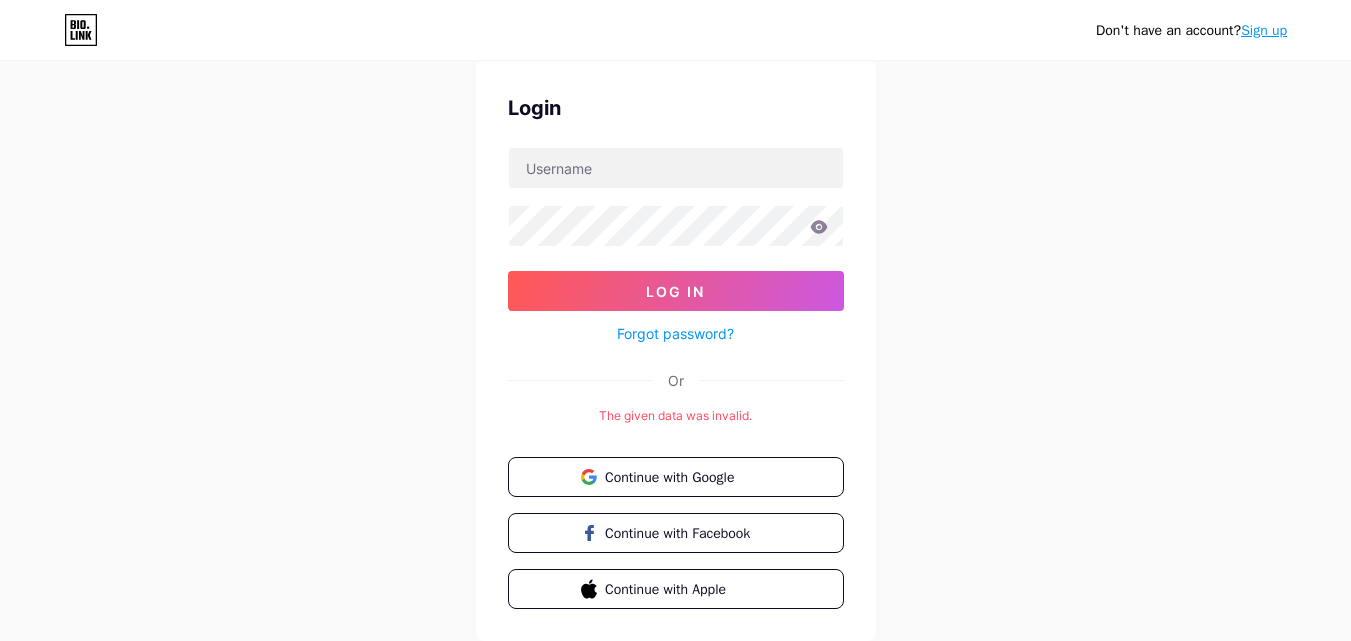 scroll, scrollTop: 100, scrollLeft: 0, axis: vertical 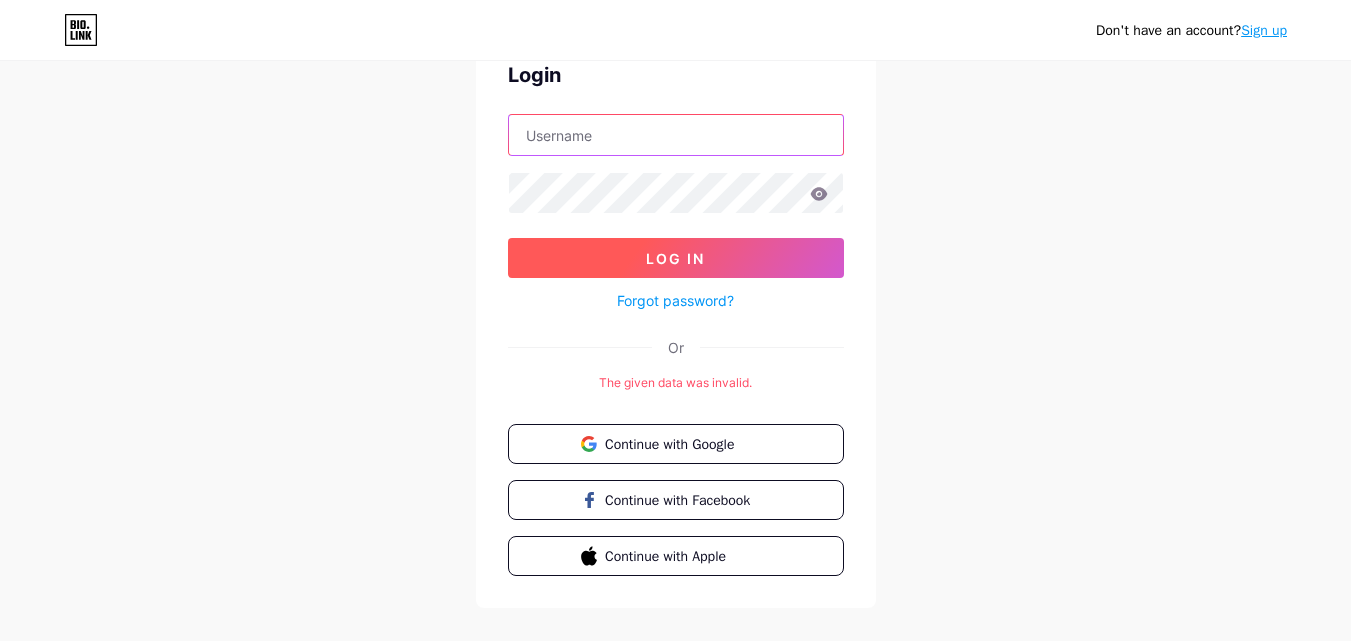 type on "[EMAIL]" 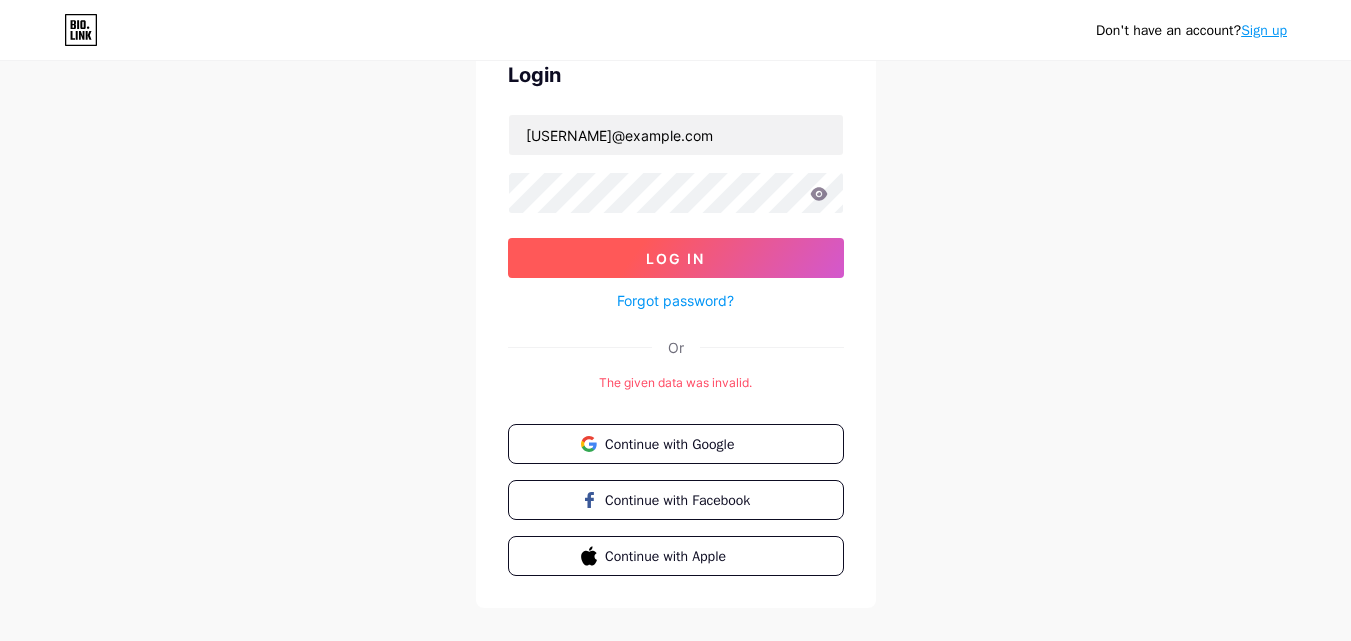 click on "Log In" at bounding box center (676, 258) 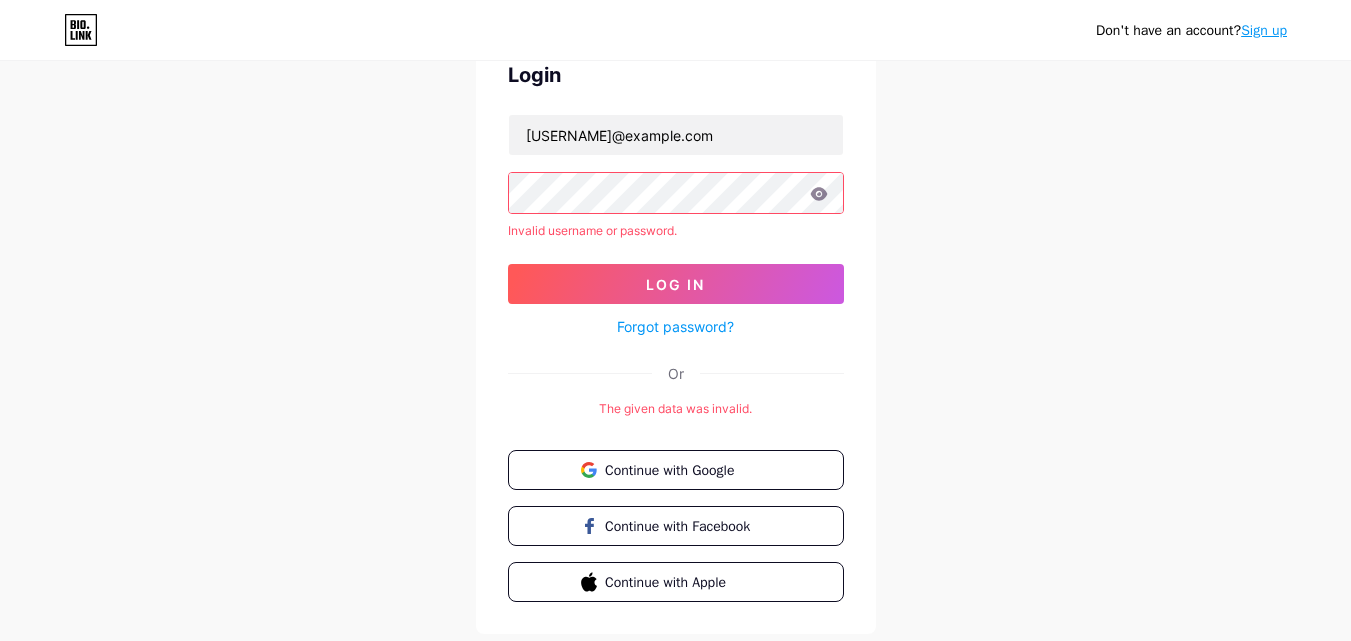 click on "Forgot password?" at bounding box center (675, 326) 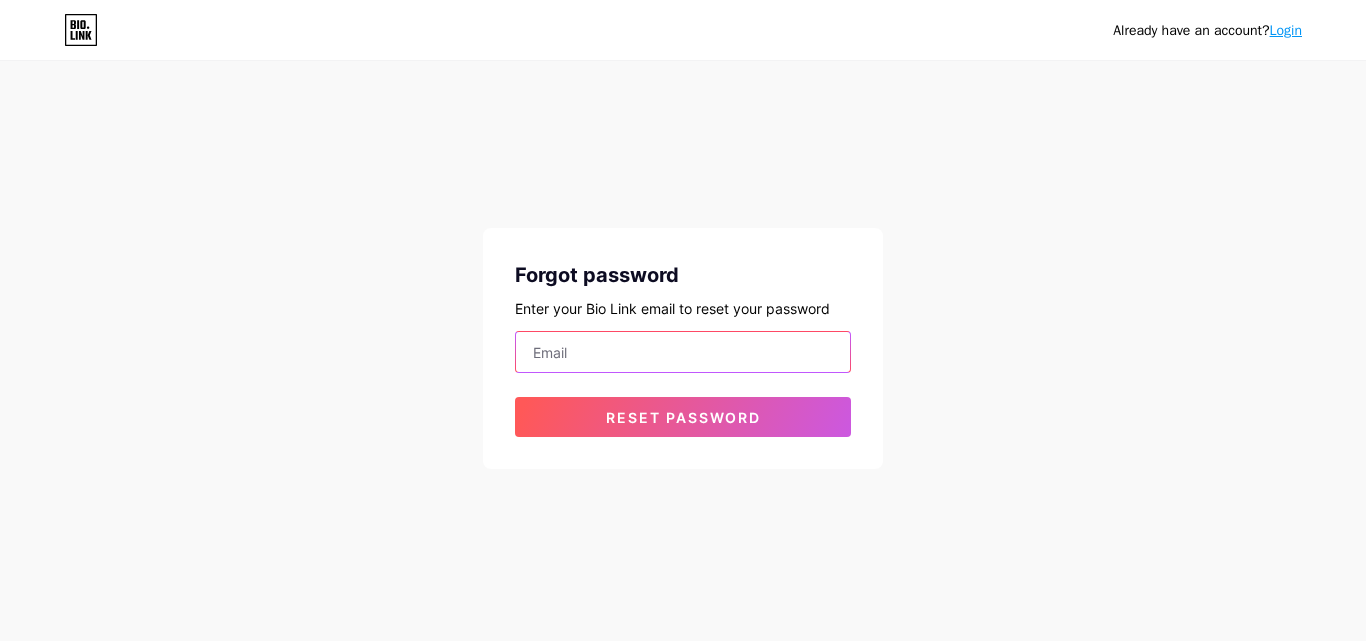 click at bounding box center (683, 352) 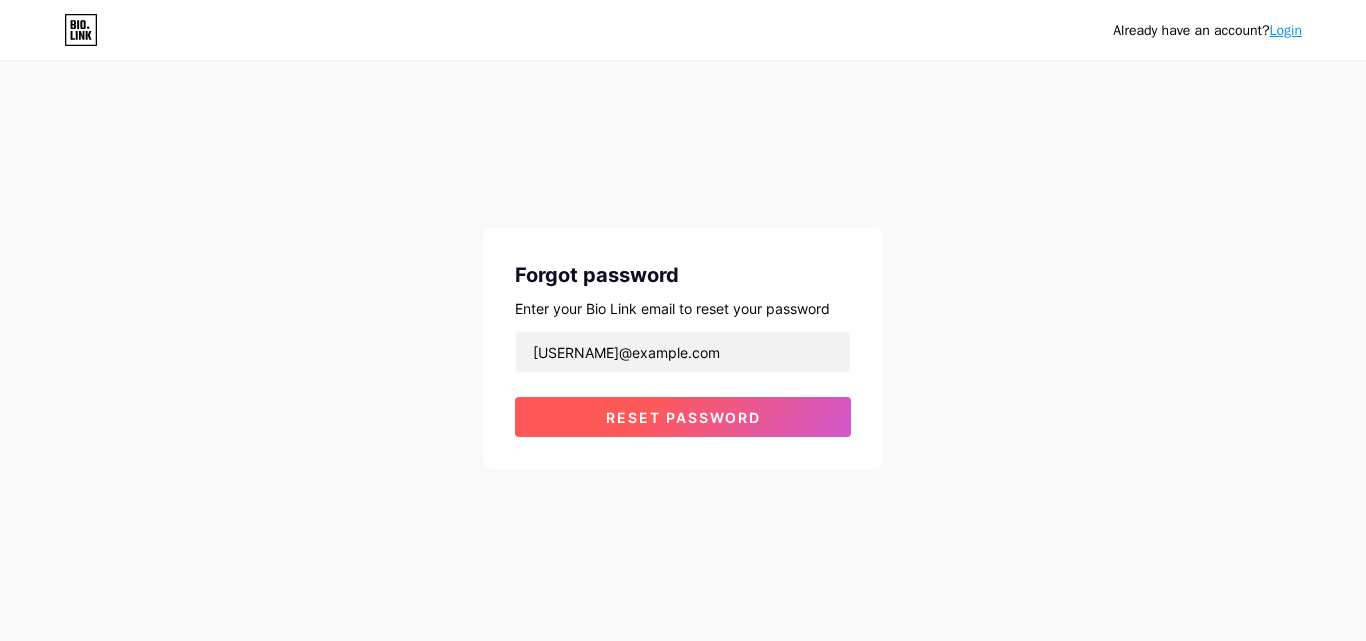 click on "Reset password" at bounding box center (683, 417) 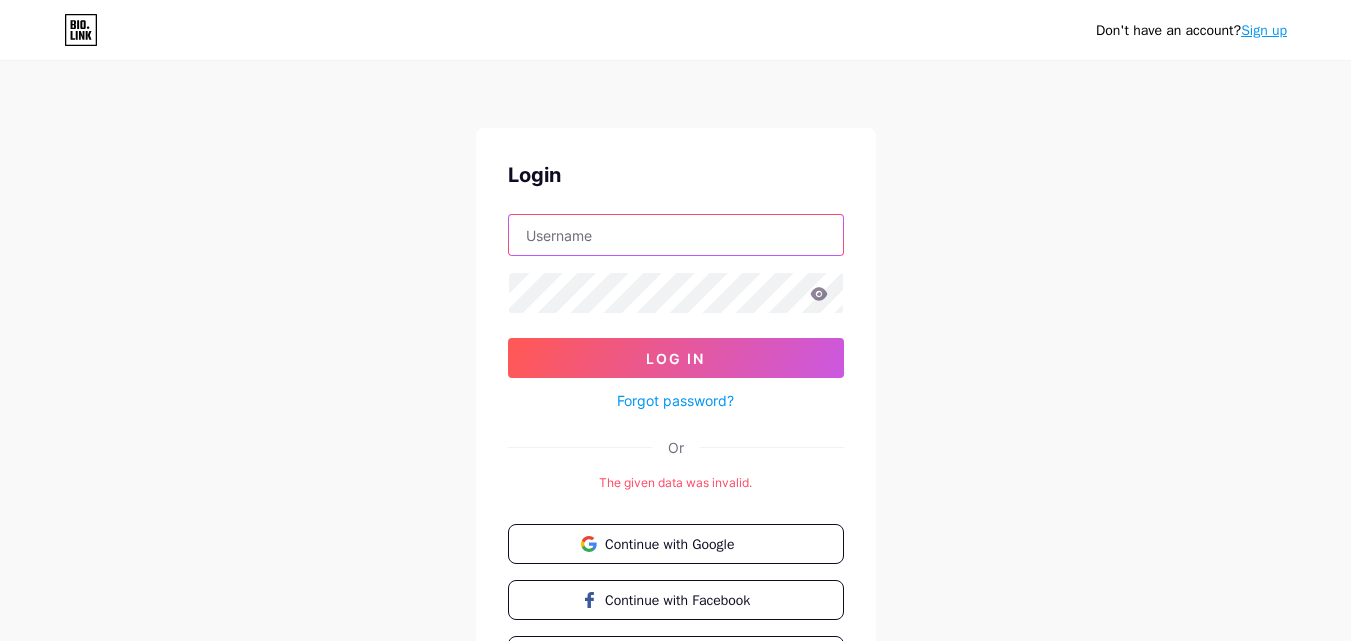 type on "[EMAIL]" 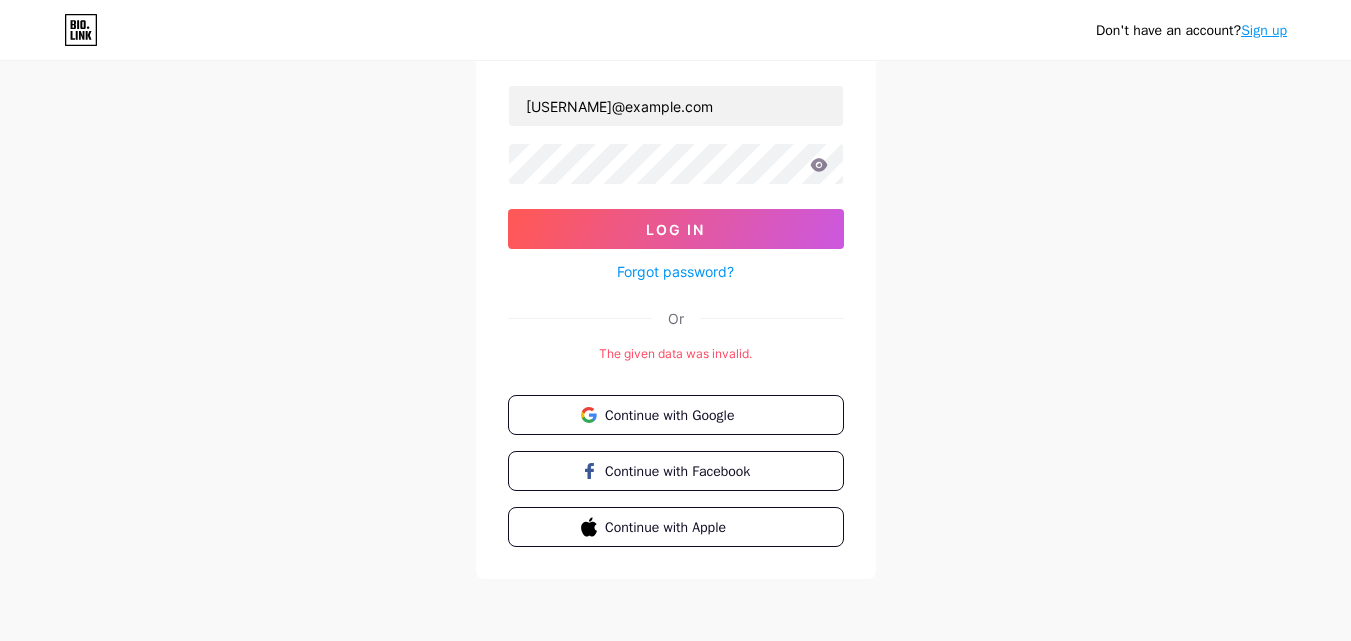 scroll, scrollTop: 130, scrollLeft: 0, axis: vertical 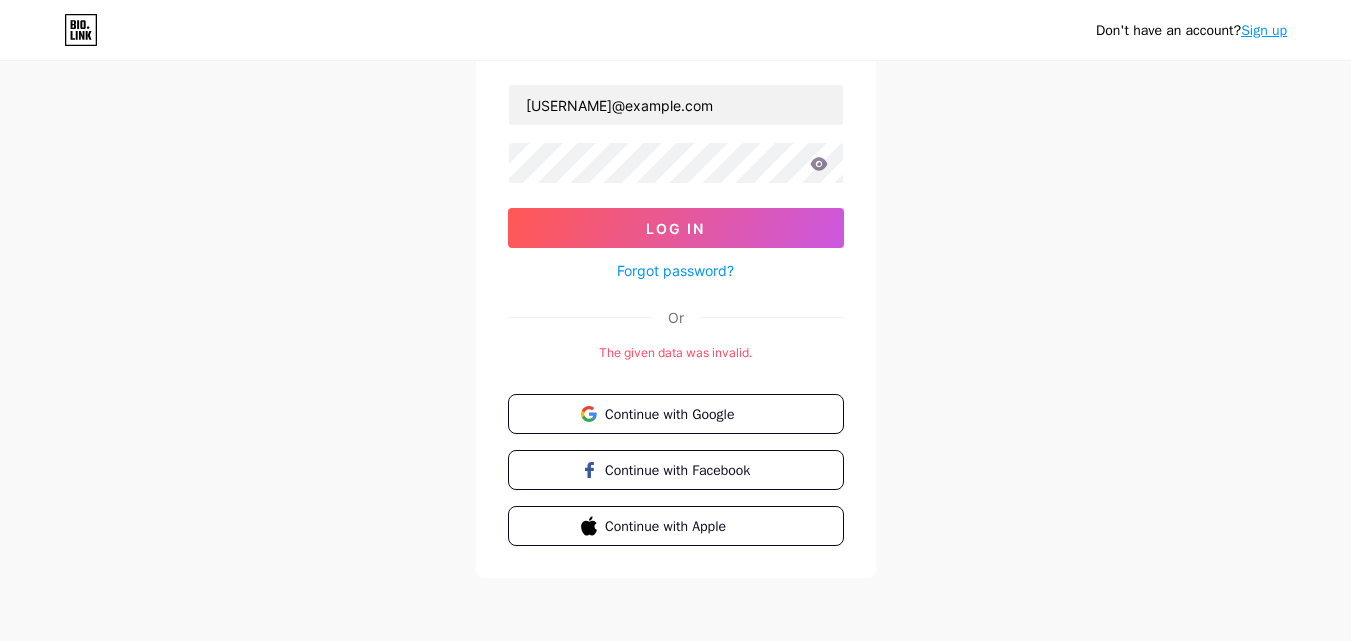 click on "Sign up" at bounding box center (1264, 30) 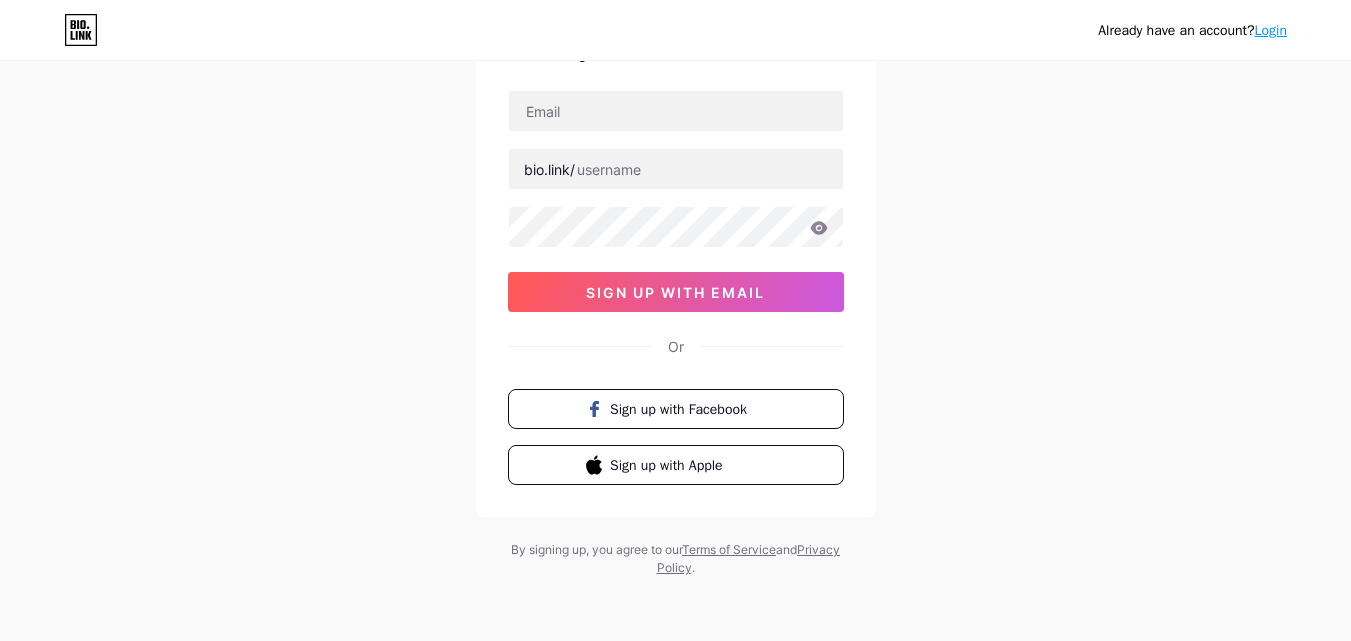 scroll, scrollTop: 0, scrollLeft: 0, axis: both 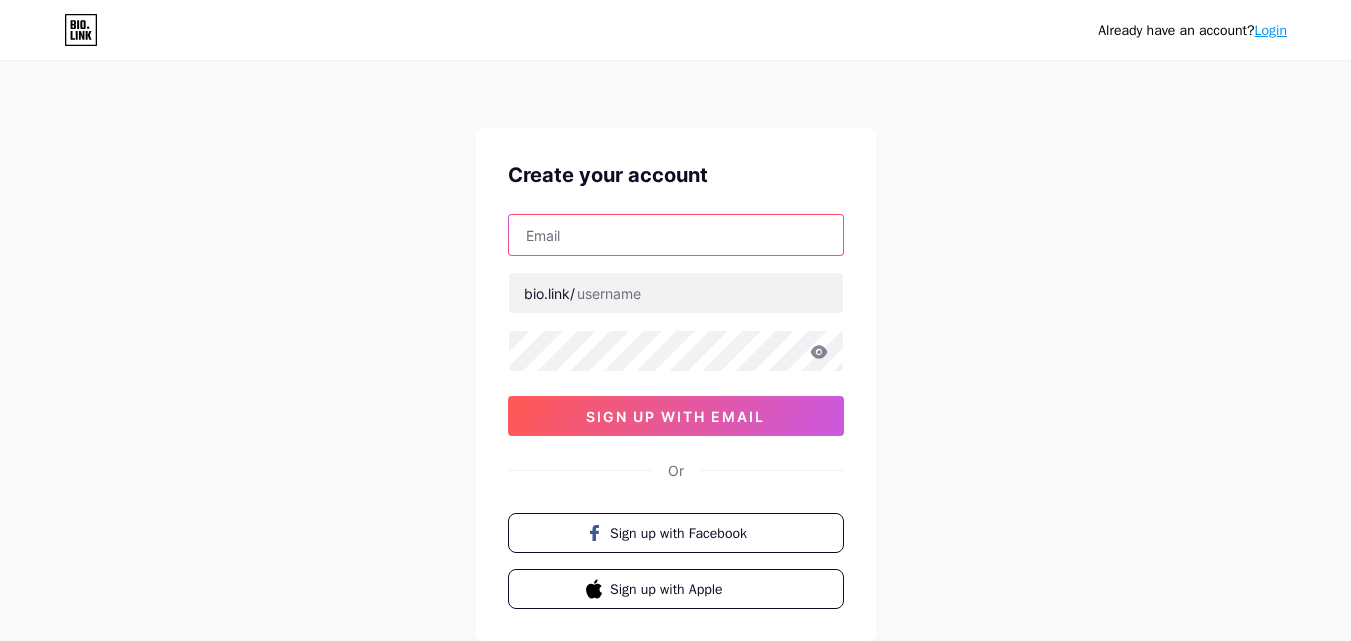 type on "[EMAIL]" 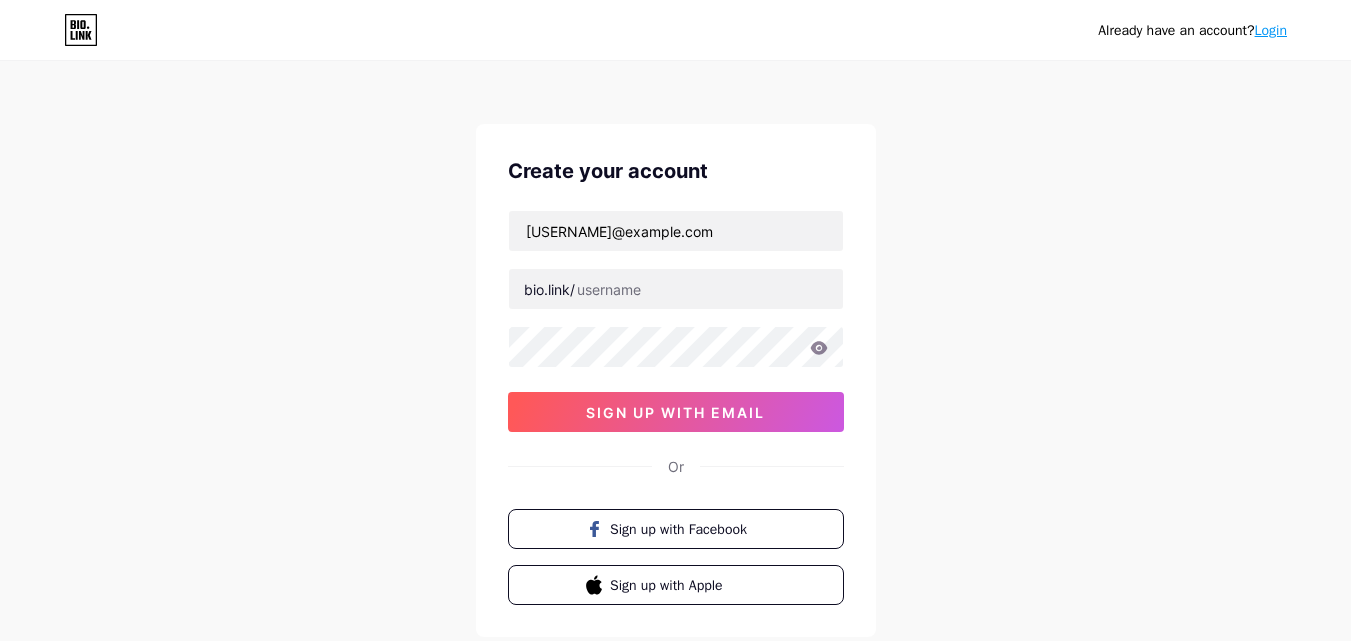 scroll, scrollTop: 0, scrollLeft: 0, axis: both 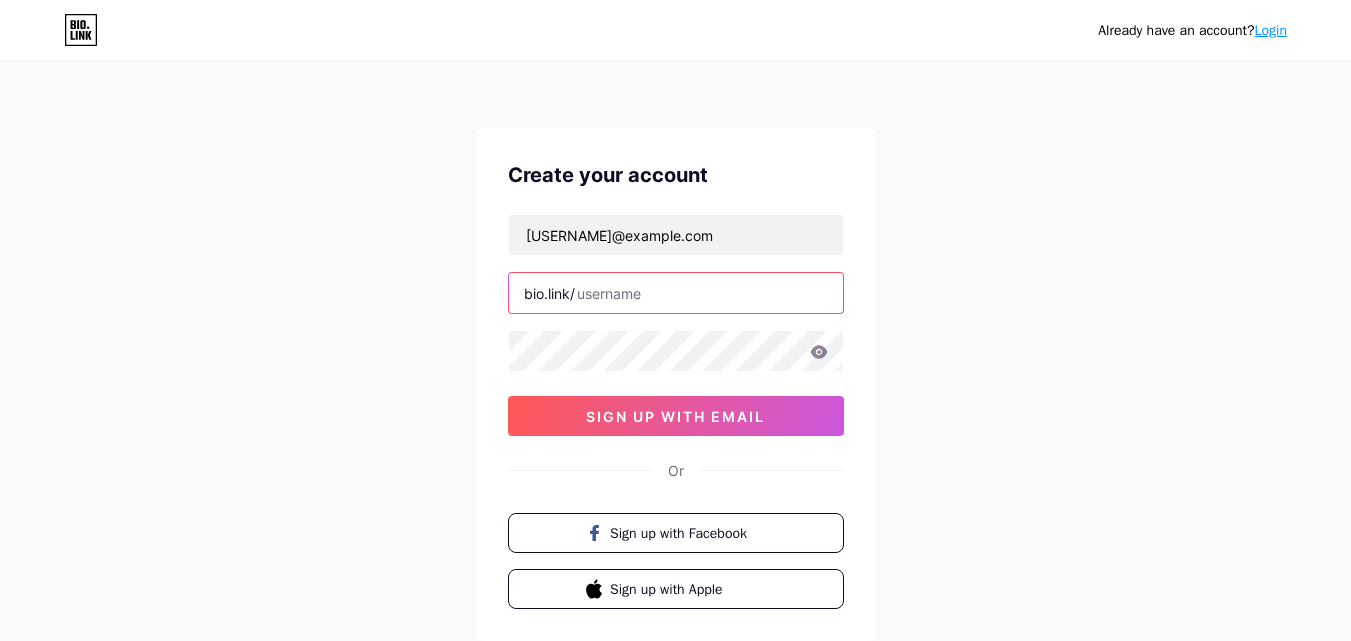 click at bounding box center [676, 293] 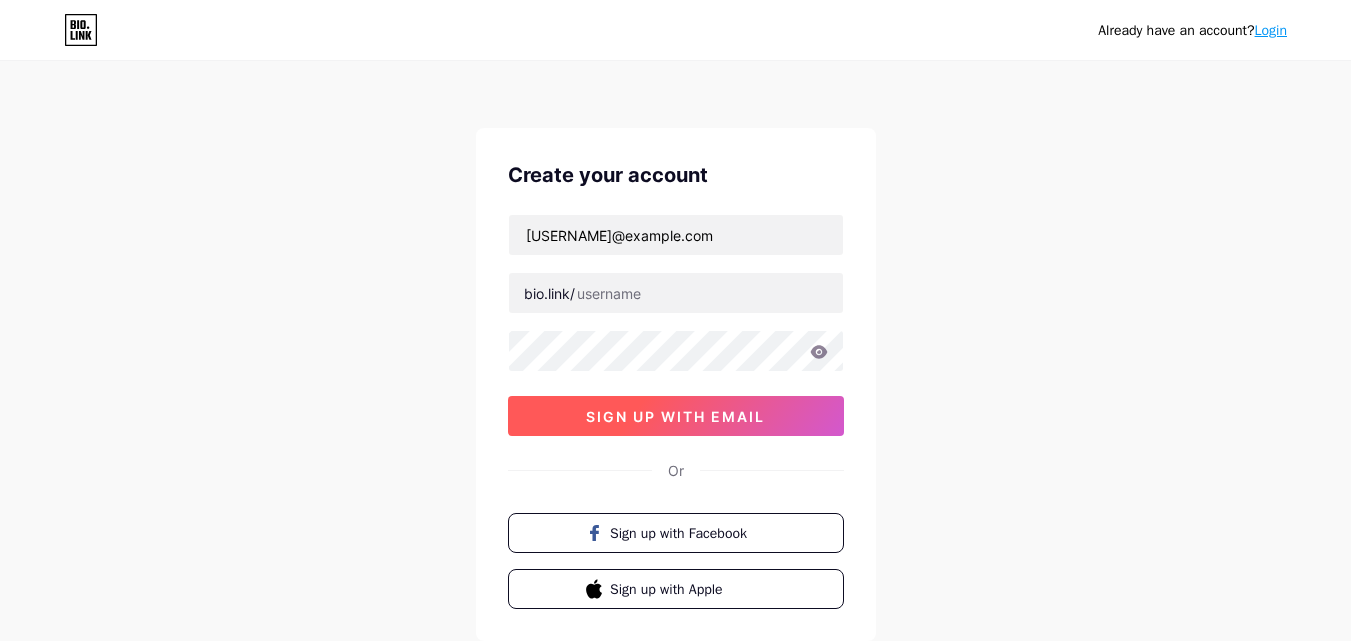 click on "sign up with email" at bounding box center [676, 416] 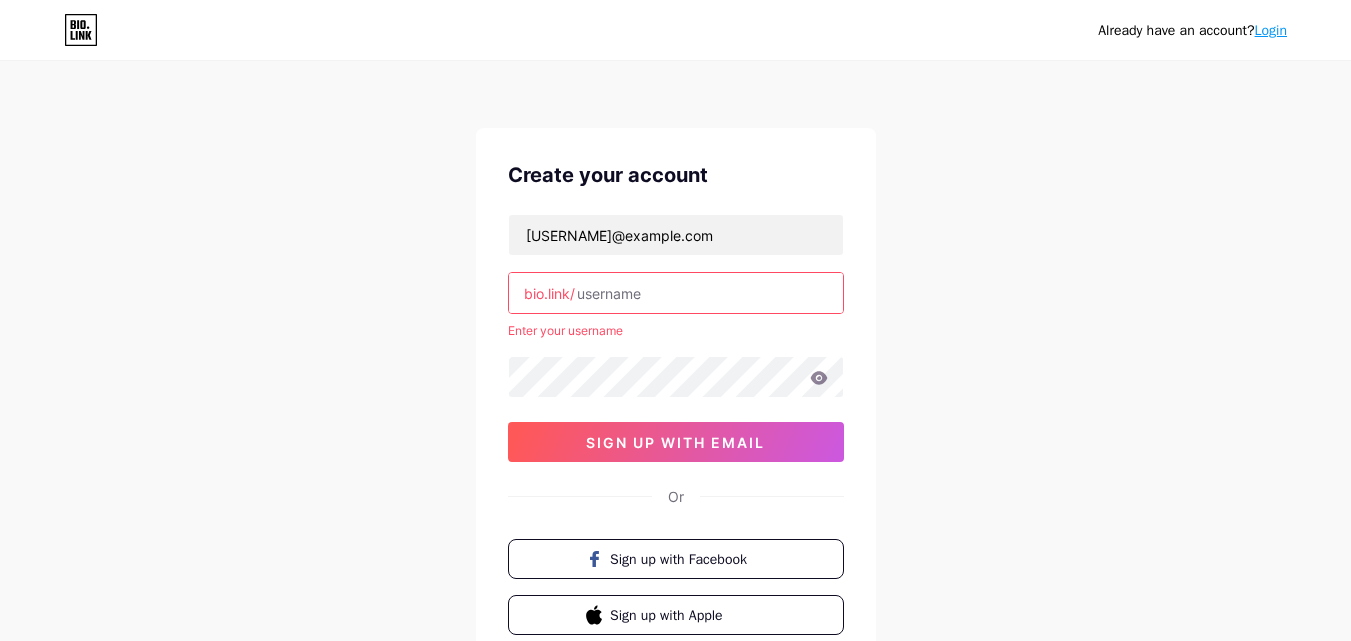 click at bounding box center [676, 293] 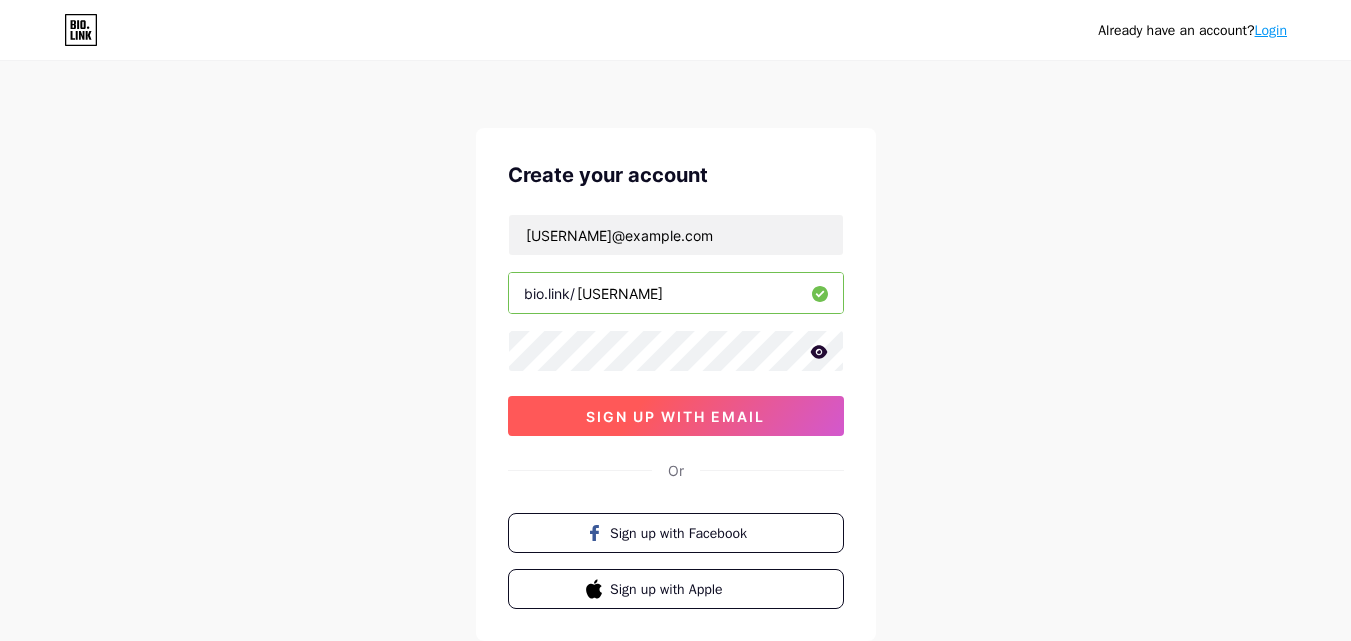 type on "cassidapro" 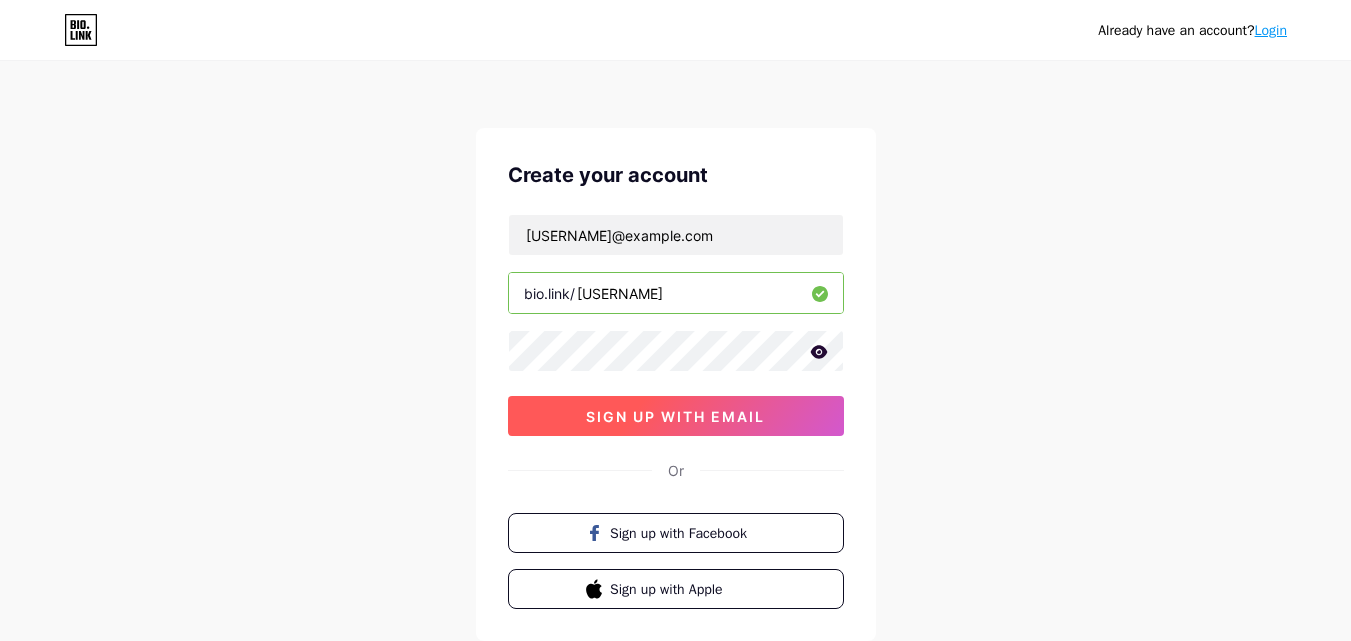 click on "sign up with email" at bounding box center (675, 416) 